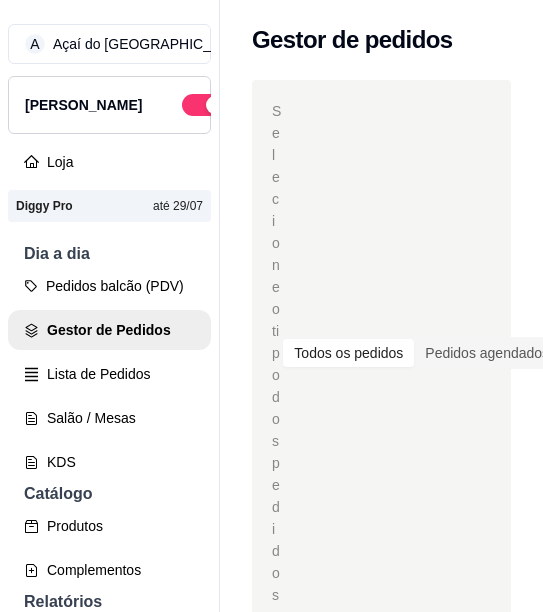 scroll, scrollTop: 0, scrollLeft: 0, axis: both 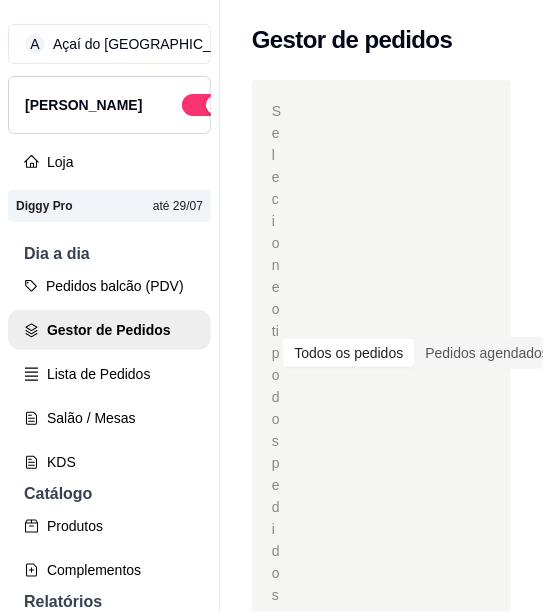 click on "Produtos" at bounding box center [109, 526] 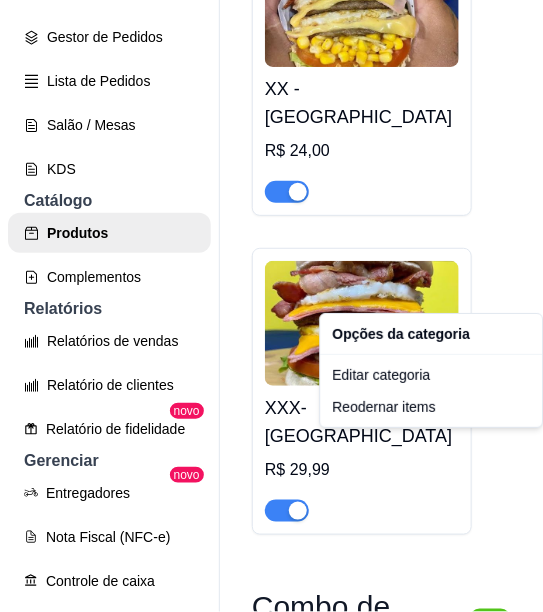 scroll, scrollTop: 2196, scrollLeft: 0, axis: vertical 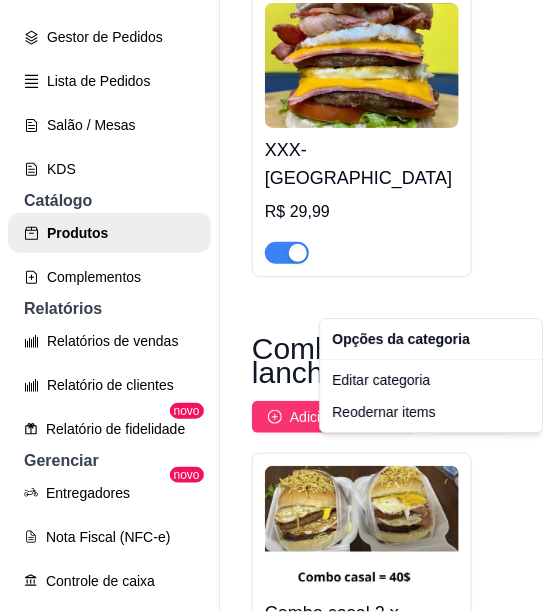 click on "A Açaí do [GEOGRAPHIC_DATA]  ... Loja Aberta Loja Diggy Pro até 29/07   Dia a dia Pedidos balcão (PDV) Gestor de Pedidos Lista de Pedidos Salão / Mesas KDS Catálogo Produtos Complementos Relatórios Relatórios de vendas Relatório de clientes Relatório de fidelidade novo Gerenciar Entregadores novo Nota Fiscal (NFC-e) Controle de caixa Controle de fiado Cupons Clientes Estoque Configurações Diggy Planos Precisa de ajuda? Sair Produtos Adicionar categoria Reodernar categorias Aqui você cadastra e gerencia seu produtos e categorias Lanche ativa Adicionar produto Opções Misto quente    R$ 8,90 Roma burguer    R$ 10,00 Sabor de  Roma    R$ 12,00 Coliseu    R$ 17,50 X-[GEOGRAPHIC_DATA]   R$ 19,00 XX -Roma   R$ 24,00 XXX-Roma   R$ 29,99 Combo de lanche  ativa Adicionar produto Opções Combo casal  2 x-Roma 2 Junim    R$ 44,00 R$ 40,00 Combo família 3x-[GEOGRAPHIC_DATA] 1 guarana 2l   R$ 65,00 R$ 60,00 Combo solteiro    R$ 40,00 R$ 34,99 2 sabor de Roma + 2 Guaravita    R$ 30,00 R$ 20,00  2 x Roma +2 Guaravita    R$ 44,00" at bounding box center (271, 306) 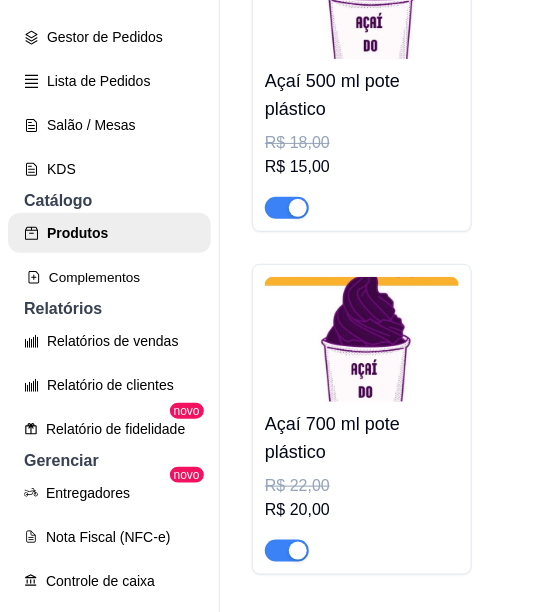 scroll, scrollTop: 12131, scrollLeft: 0, axis: vertical 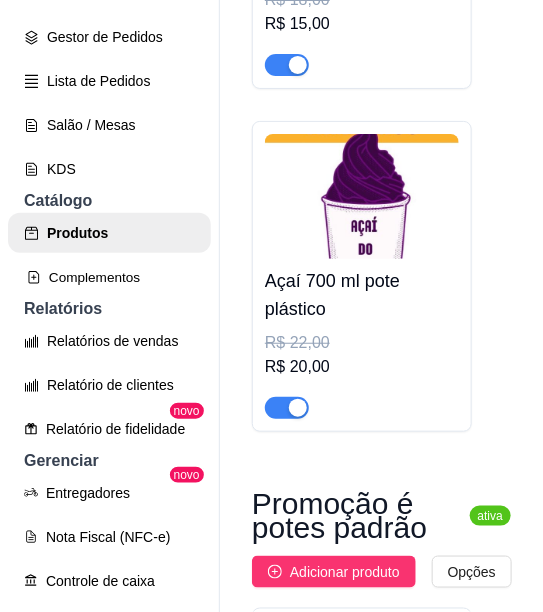 click on "Complementos" at bounding box center (109, 277) 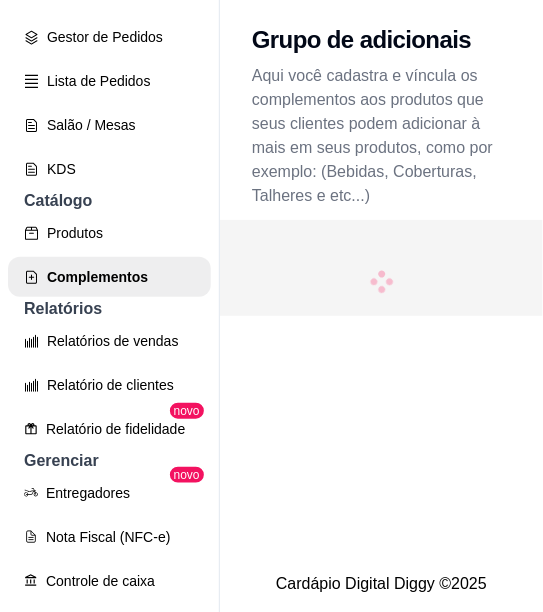 scroll, scrollTop: 0, scrollLeft: 0, axis: both 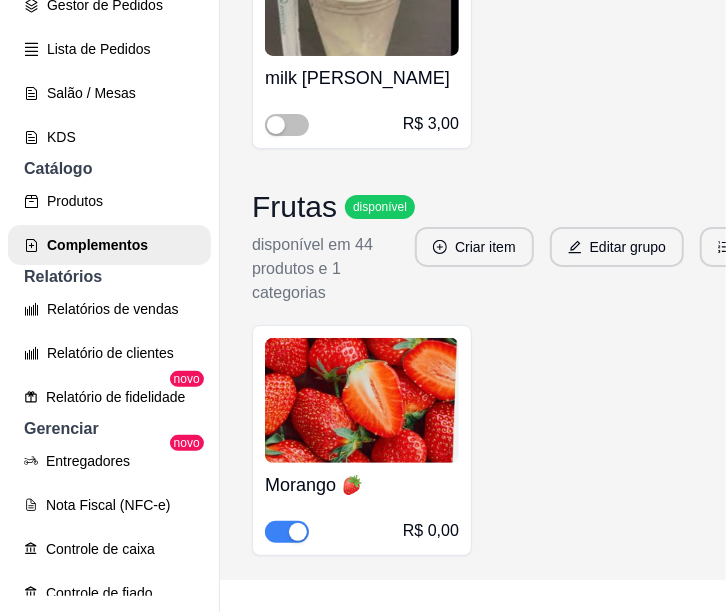 click at bounding box center [298, 532] 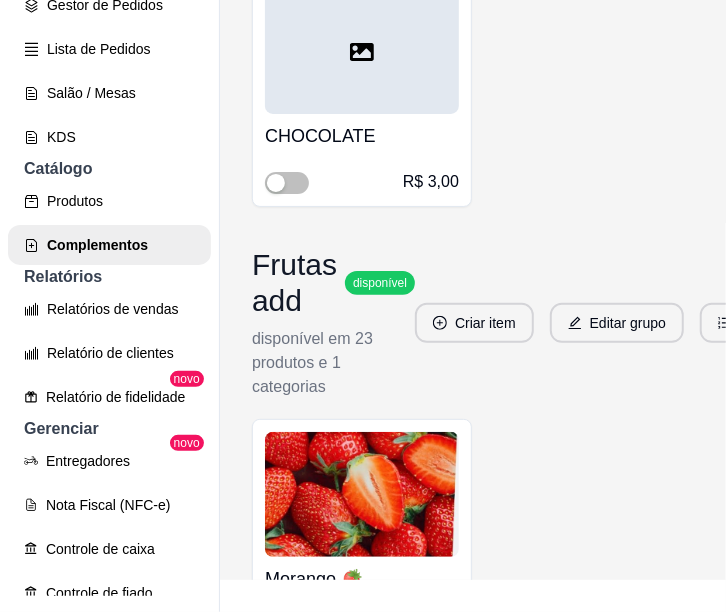 scroll, scrollTop: 20245, scrollLeft: 0, axis: vertical 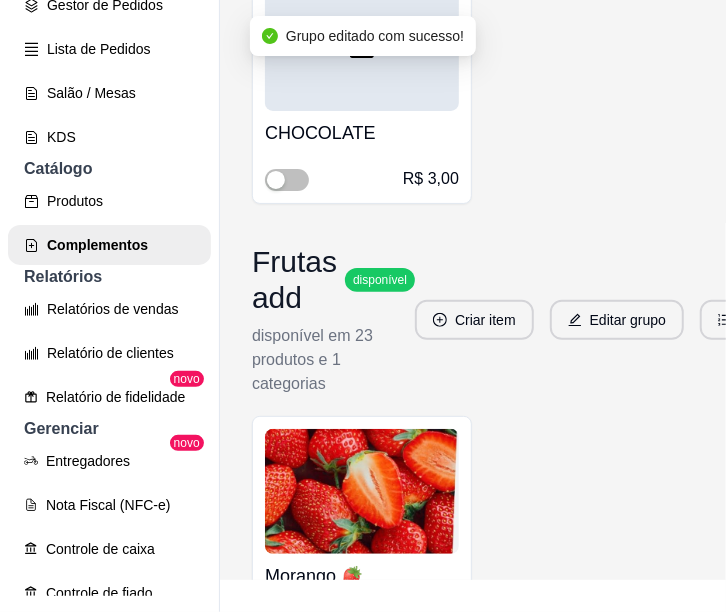 click at bounding box center [298, 623] 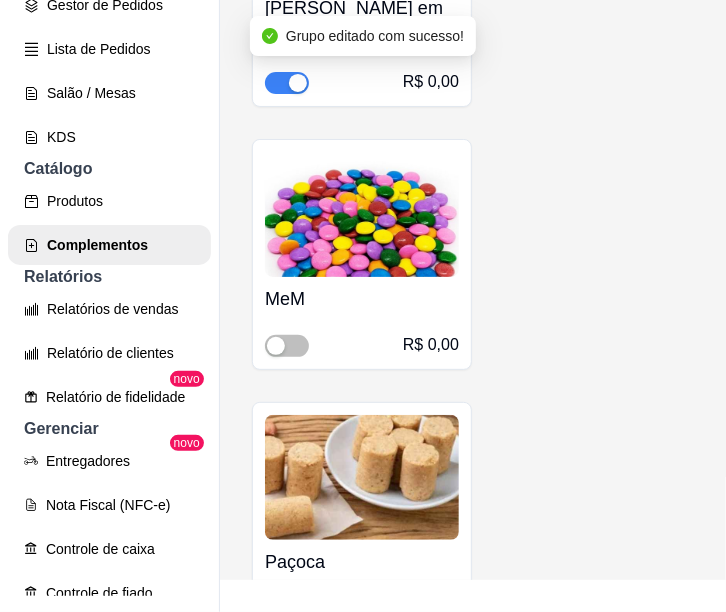 scroll, scrollTop: 22301, scrollLeft: 0, axis: vertical 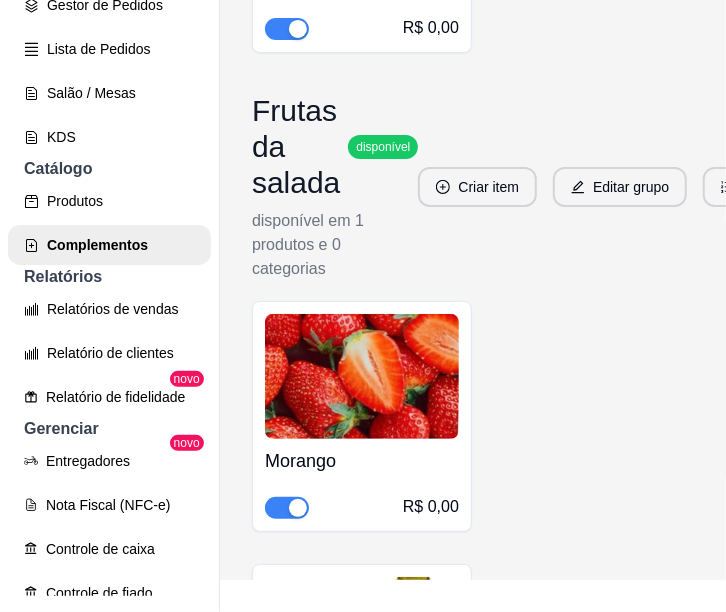 click at bounding box center (298, 508) 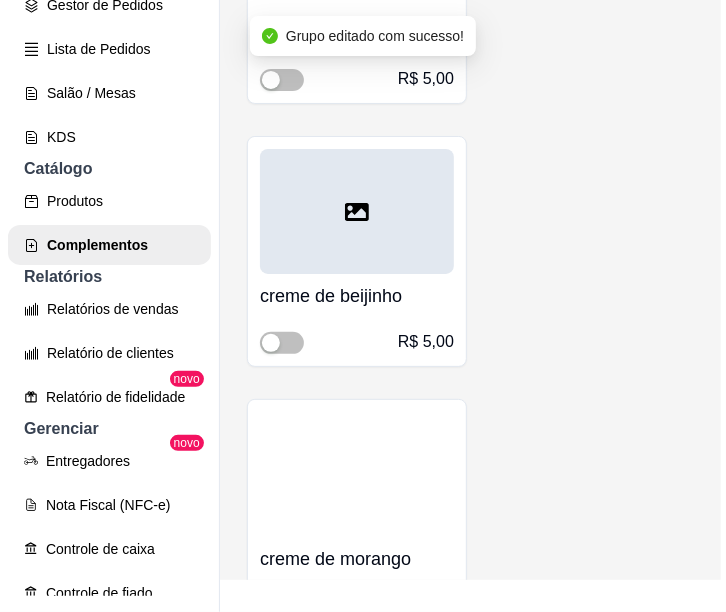 scroll, scrollTop: 30172, scrollLeft: 0, axis: vertical 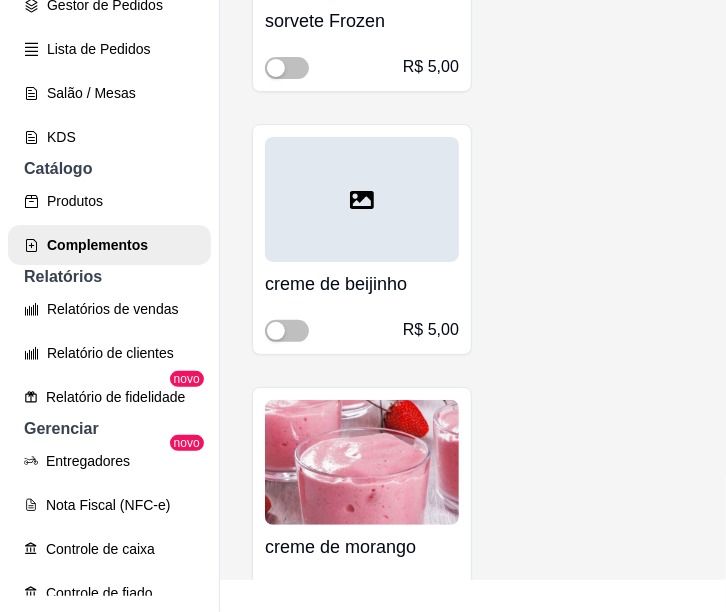 click on "creme de maracuja R$ 0,00 creme de morango  R$ 0,00 Musse de limão siciliano 🍋 R$ 0,00 Nutella  R$ 4,00 Creme de ninho  R$ 4,00 creme de beijinho R$ 3,50 brigadeiro de colher  R$ 5,00 cupuaçu  R$ 5,00 Creme de cupuaçu  R$ 5,00 sorvete  Frozen  R$ 5,00 creme de beijinho  R$ 5,00 creme de morango  R$ 4,00 Creme de doce de leite  R$ 3,50 Creme de chocolate  R$ 5,00" at bounding box center (473, -695) 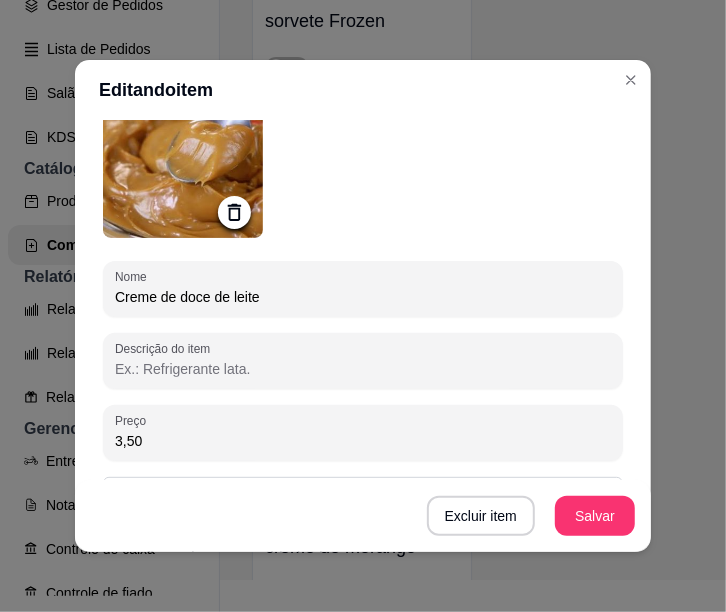 scroll, scrollTop: 115, scrollLeft: 0, axis: vertical 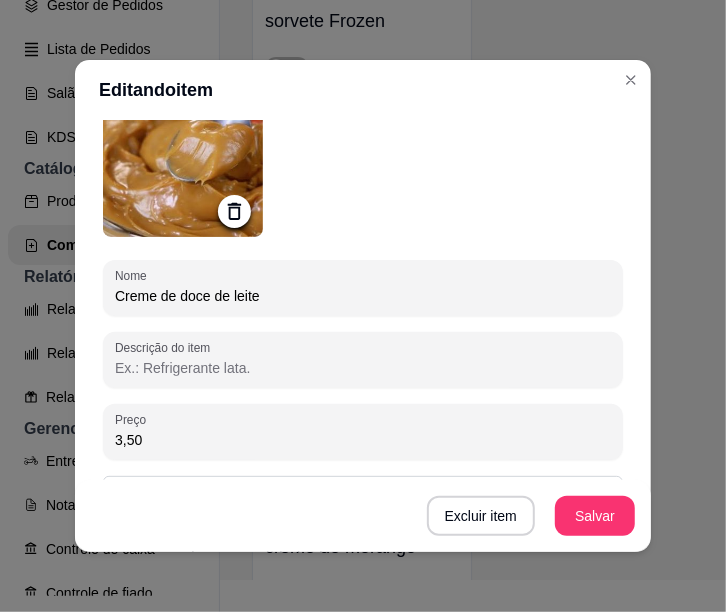 click on "creme de maracuja R$ 0,00 creme de morango  R$ 0,00 Musse de limão siciliano 🍋 R$ 0,00 Nutella  R$ 4,00 Creme de ninho  R$ 4,00 creme de beijinho R$ 3,50 brigadeiro de colher  R$ 5,00 cupuaçu  R$ 5,00 Creme de cupuaçu  R$ 5,00 sorvete  Frozen  R$ 5,00 creme de beijinho  R$ 5,00 creme de morango  R$ 4,00 Creme de doce de leite  R$ 3,50 Creme de chocolate  R$ 5,00" at bounding box center (473, -695) 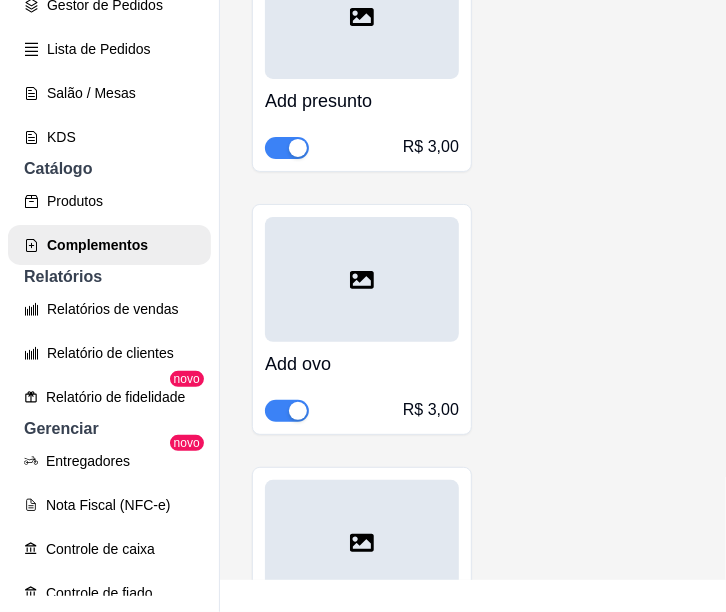scroll, scrollTop: 32620, scrollLeft: 0, axis: vertical 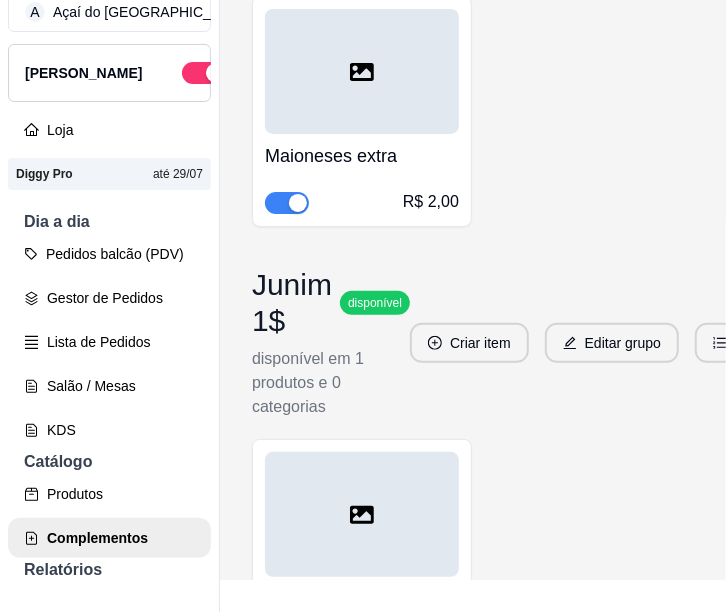 click on "Pedidos balcão (PDV)" at bounding box center (109, 254) 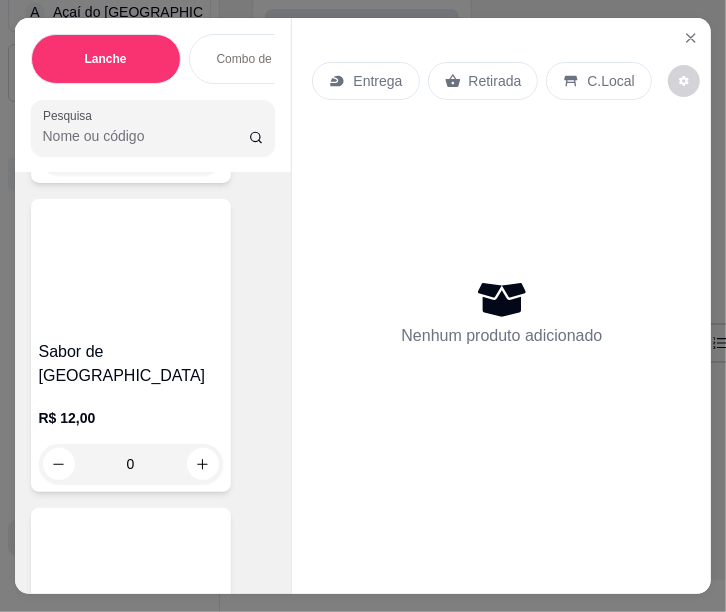 scroll, scrollTop: 704, scrollLeft: 0, axis: vertical 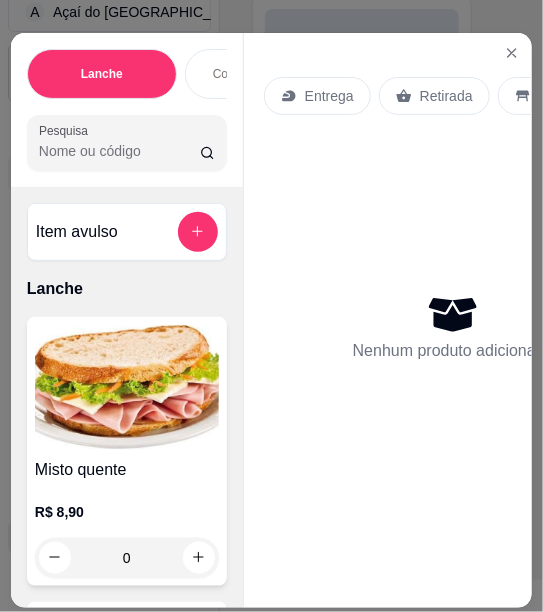 click at bounding box center (512, 53) 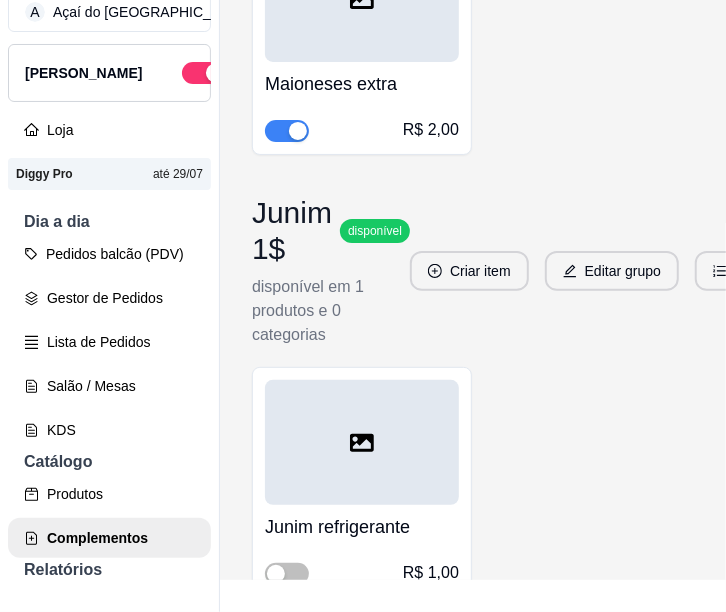 scroll, scrollTop: 32620, scrollLeft: 0, axis: vertical 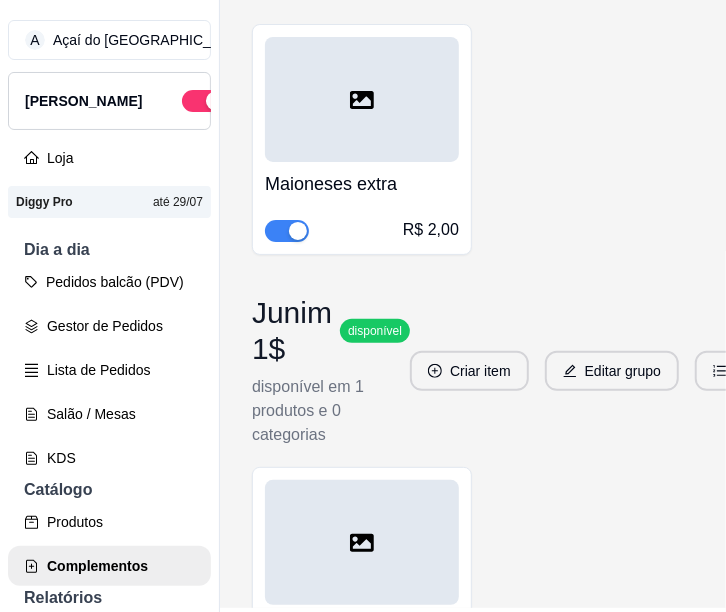 click on "Gestor de Pedidos" at bounding box center [109, 326] 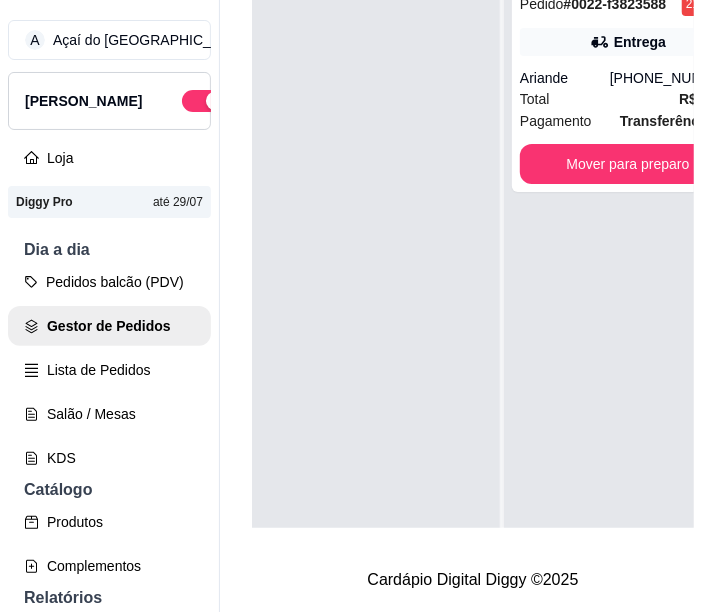scroll, scrollTop: 0, scrollLeft: 0, axis: both 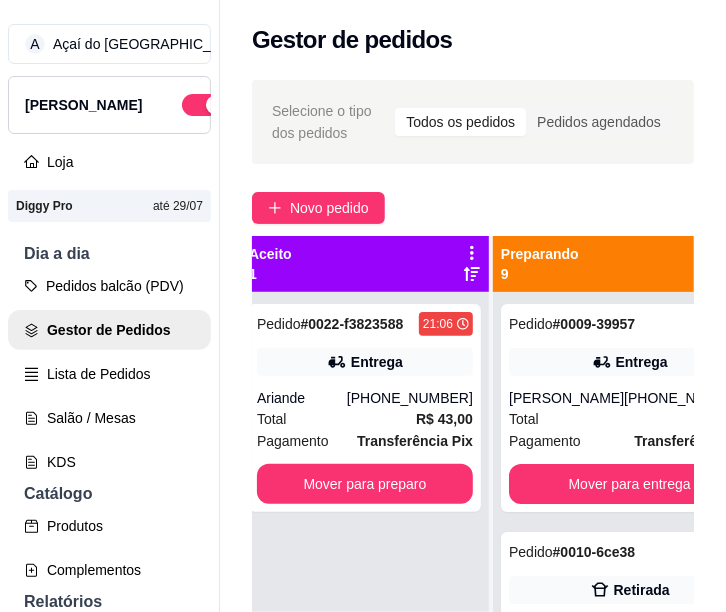 click on "Mover para preparo" at bounding box center [365, 484] 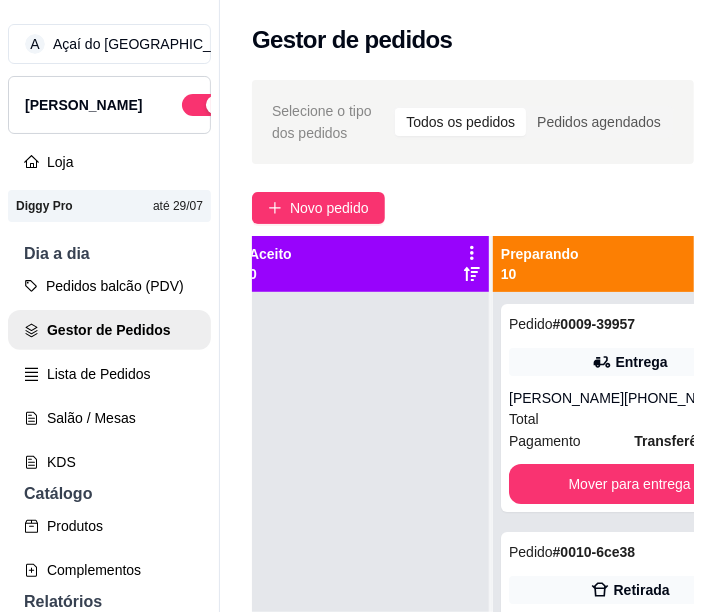 click on "Lista de Pedidos" at bounding box center [109, 374] 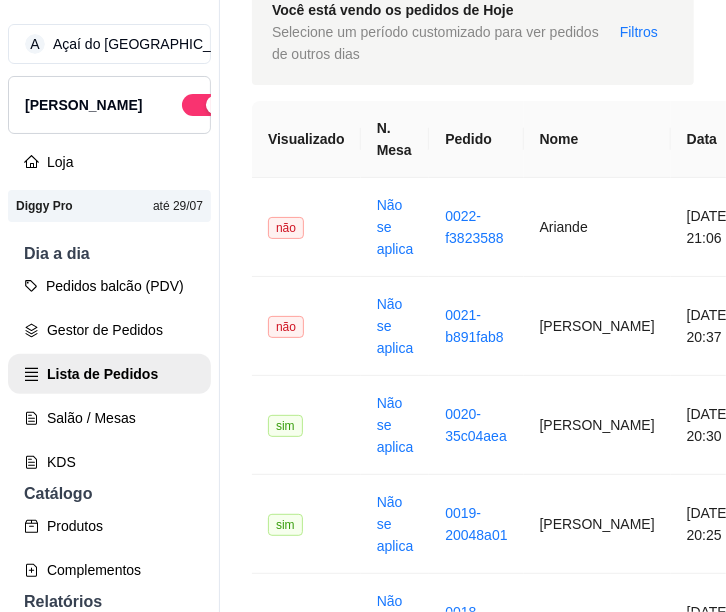 scroll, scrollTop: 138, scrollLeft: 0, axis: vertical 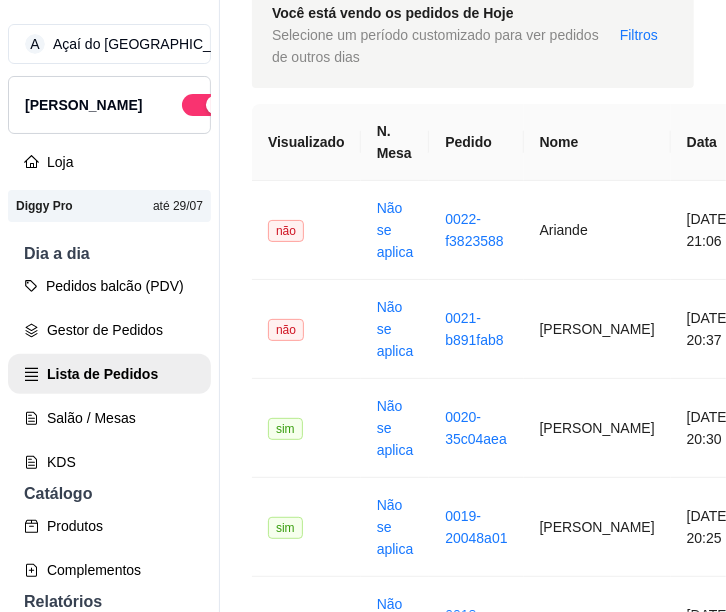 click on "não" at bounding box center [286, 330] 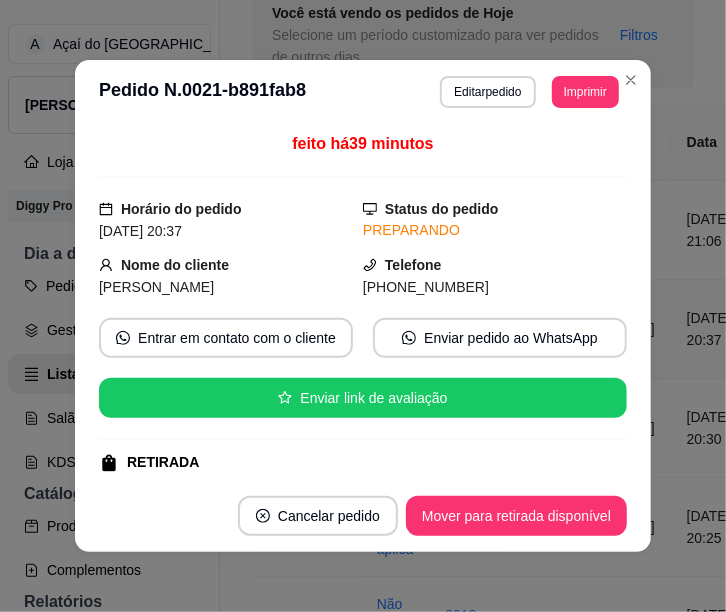 click on "Mover para retirada disponível" at bounding box center [516, 516] 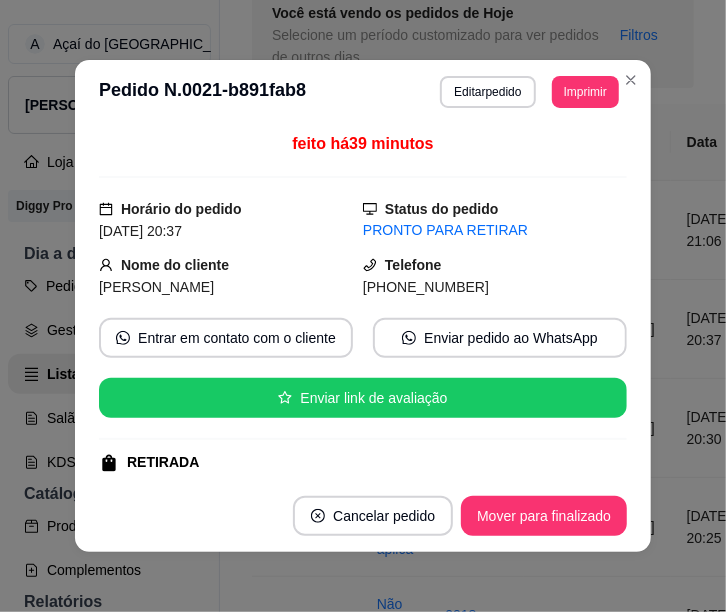 click on "Você está vendo os pedidos de   Hoje Selecione um período customizado para ver pedidos de outros dias Filtros" at bounding box center (473, 35) 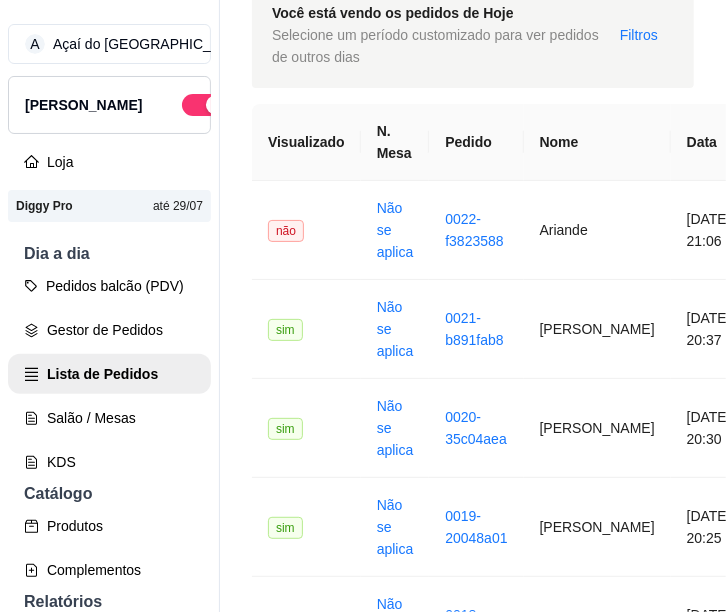 click on "não" at bounding box center [306, 230] 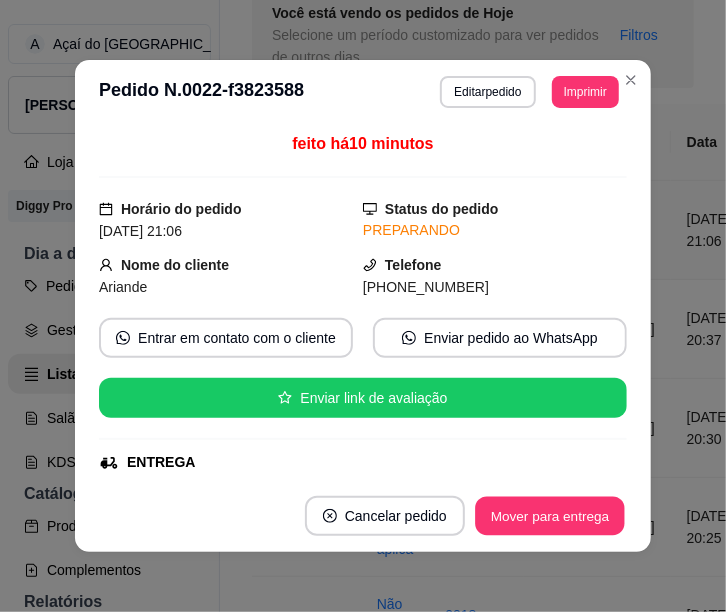 click on "Mover para entrega" at bounding box center [550, 516] 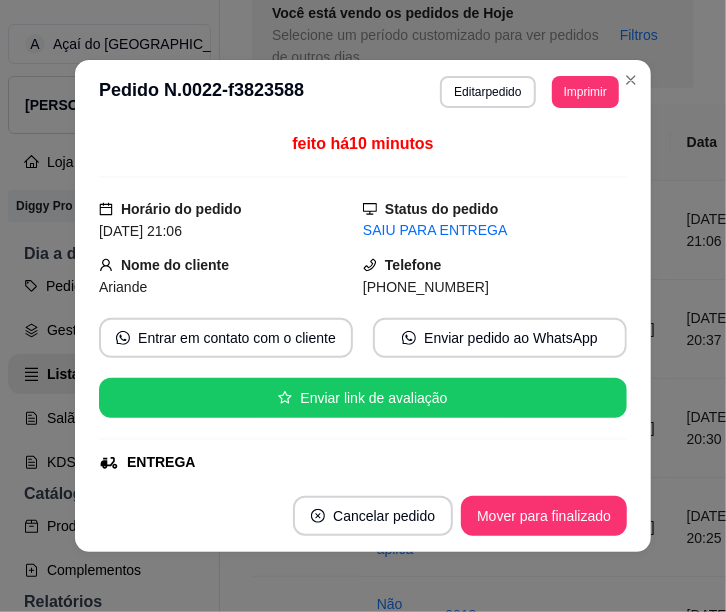 click on "**********" at bounding box center [363, 92] 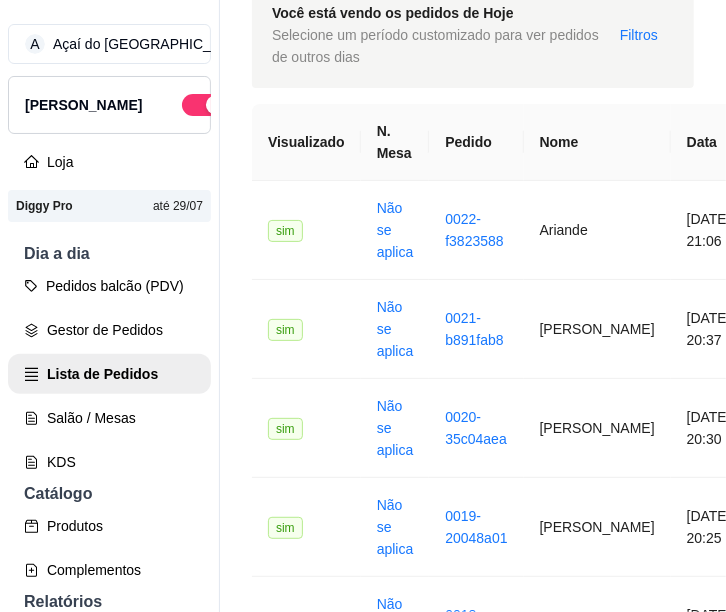 click on "Pedidos balcão (PDV)" at bounding box center [109, 286] 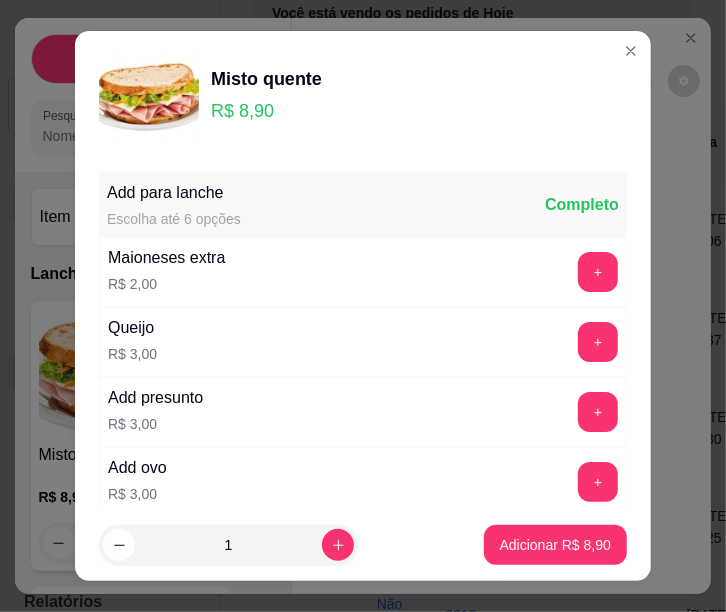 click at bounding box center [631, 51] 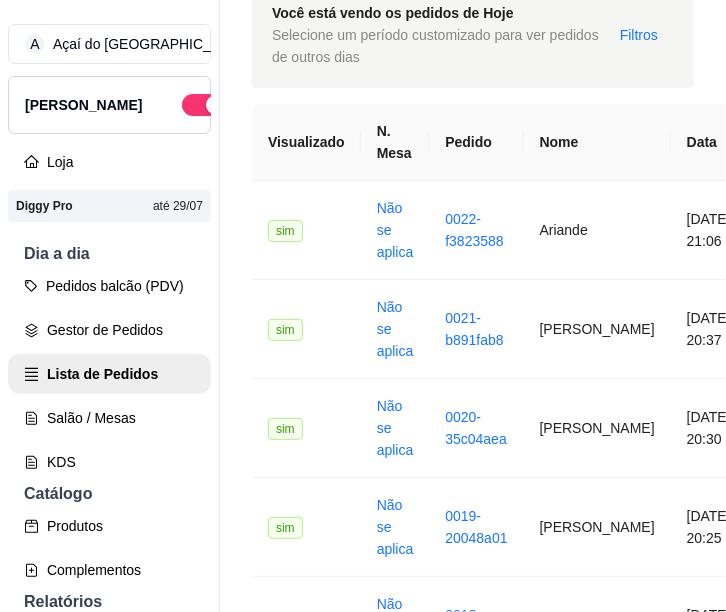click on "**********" at bounding box center [473, 1010] 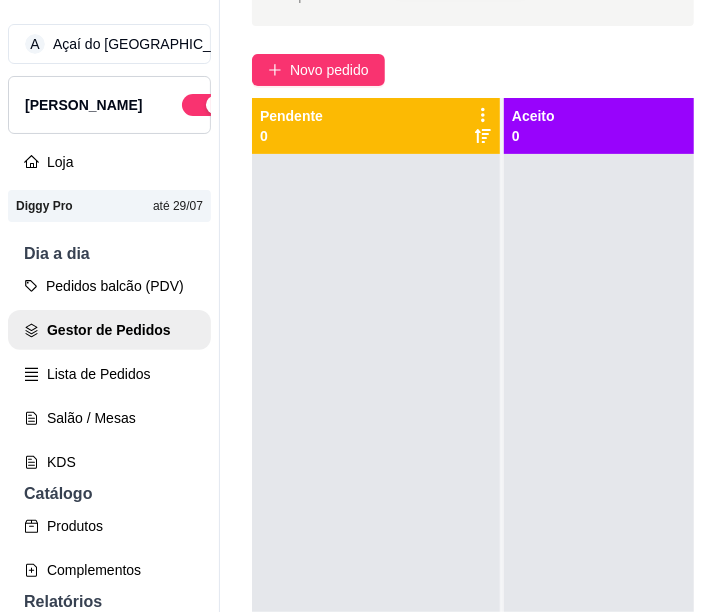 scroll, scrollTop: 0, scrollLeft: 0, axis: both 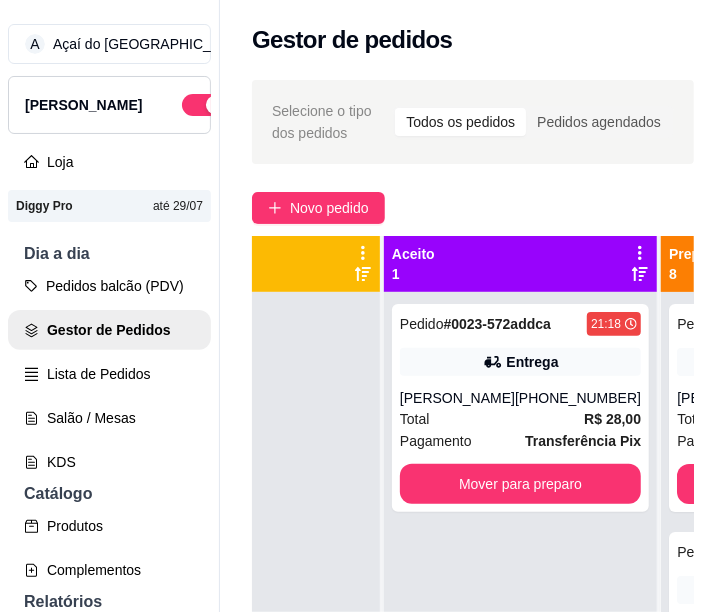 click on "Novo pedido" at bounding box center [329, 208] 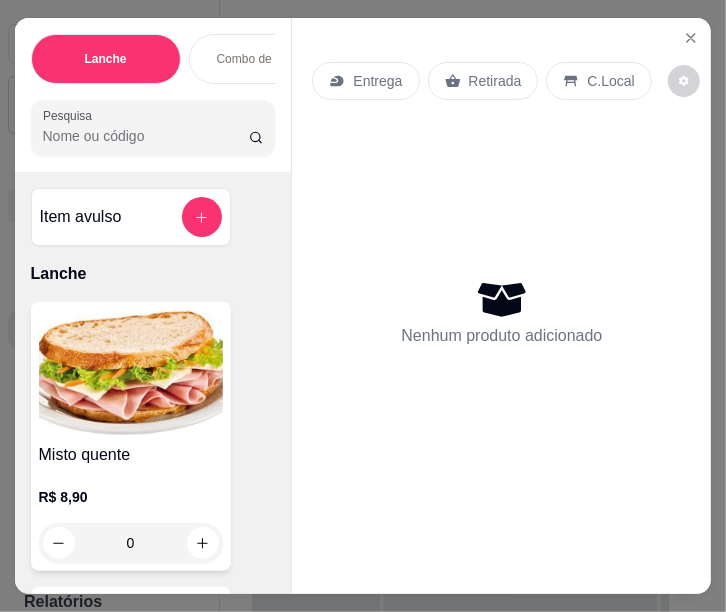 click on "Combo de lanche" at bounding box center [264, 59] 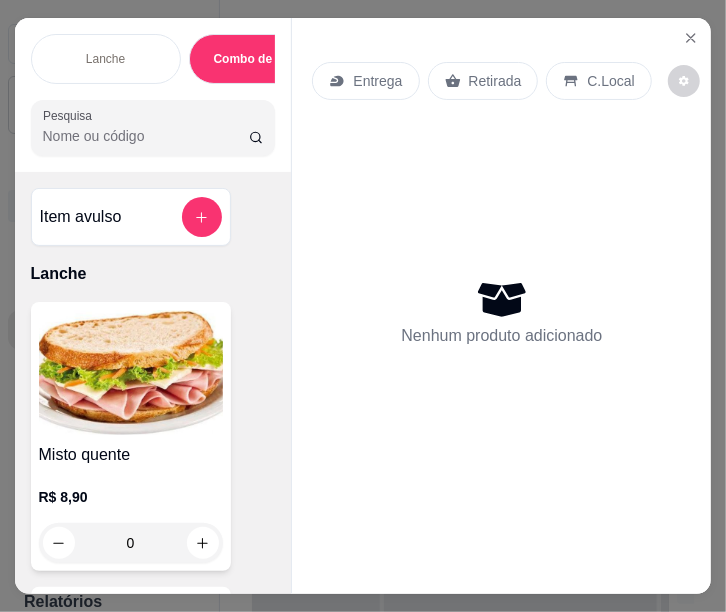 scroll, scrollTop: 2124, scrollLeft: 0, axis: vertical 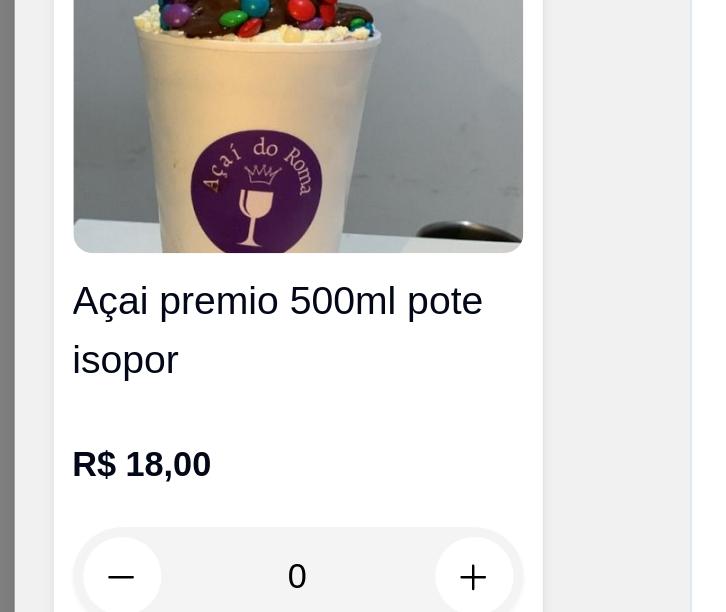 click on "0" at bounding box center [122, 411] 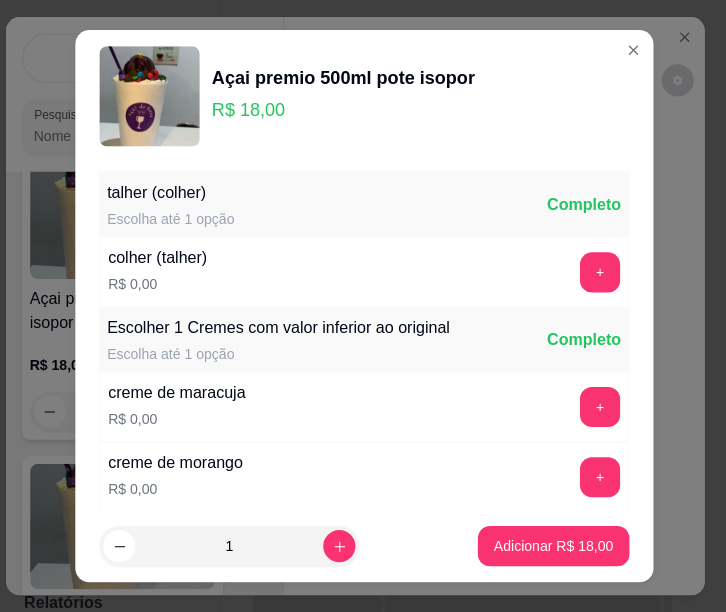scroll, scrollTop: 1, scrollLeft: 0, axis: vertical 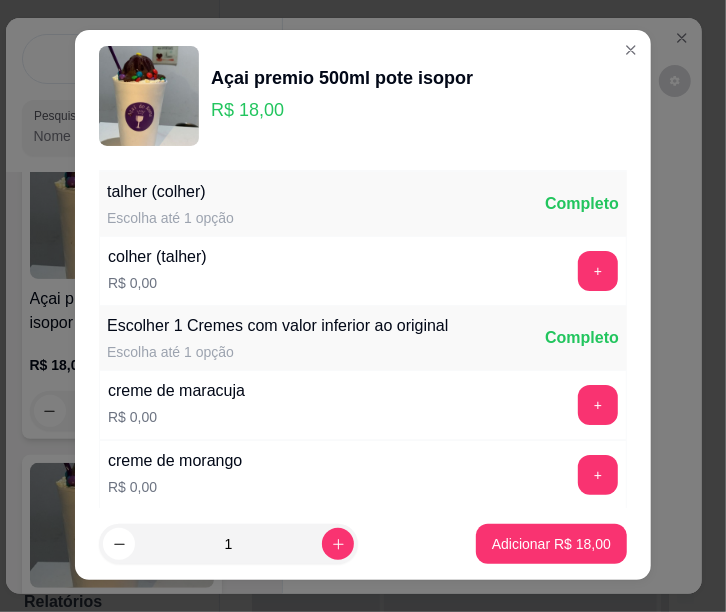 click on "colher (talher)" at bounding box center (157, 257) 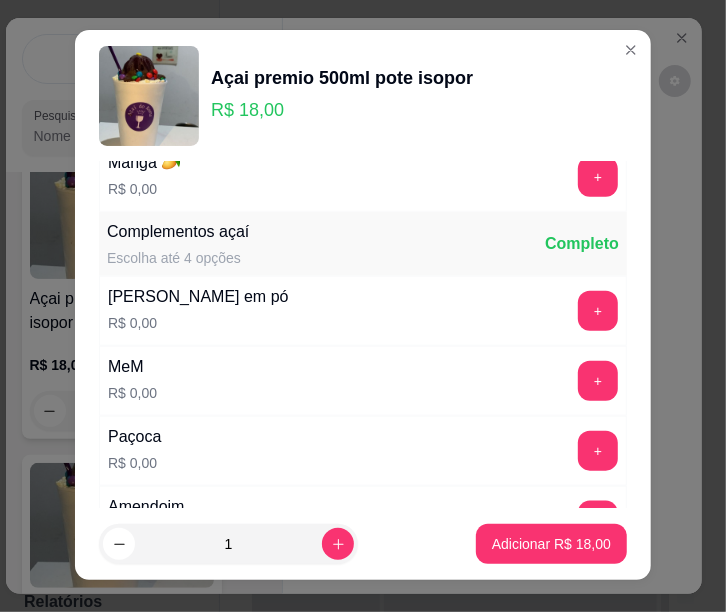 scroll, scrollTop: 642, scrollLeft: 0, axis: vertical 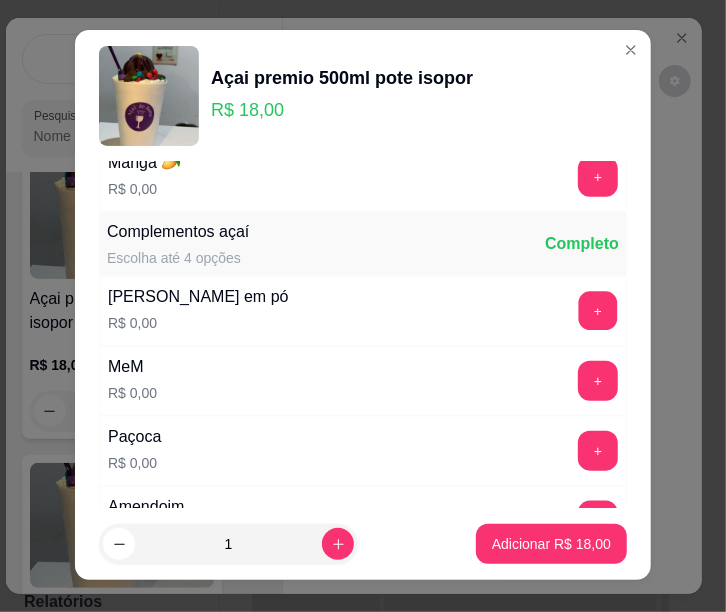 click on "+" at bounding box center (598, 310) 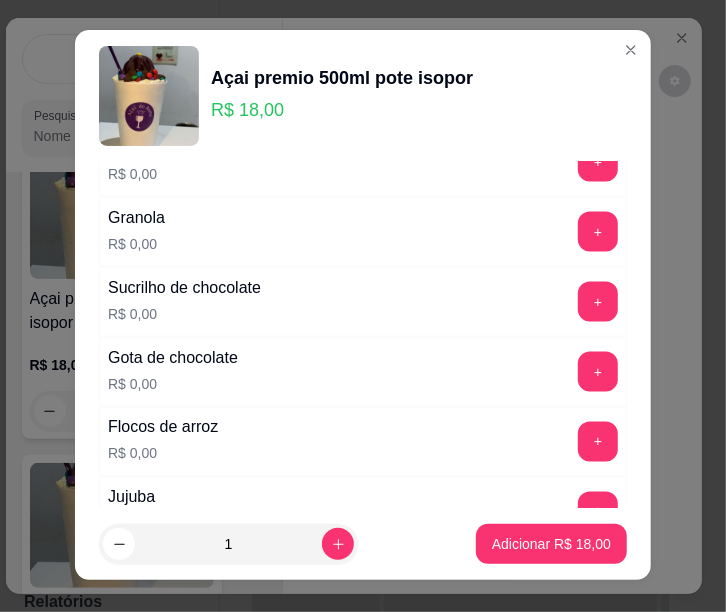 scroll, scrollTop: 973, scrollLeft: 0, axis: vertical 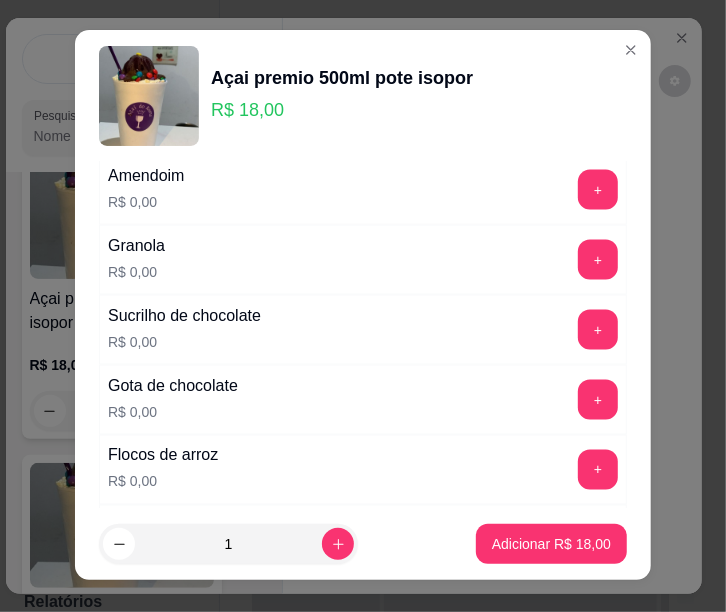 click on "+" at bounding box center [598, 400] 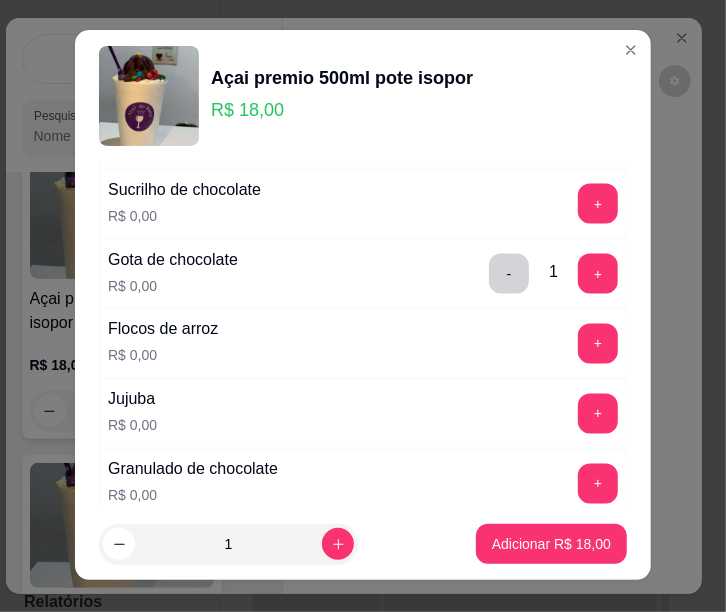 scroll, scrollTop: 1114, scrollLeft: 0, axis: vertical 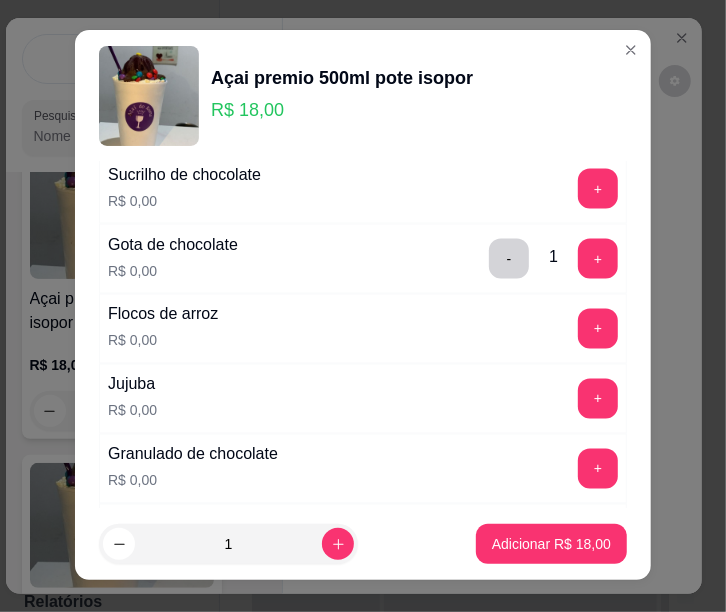 click on "+" at bounding box center (598, 399) 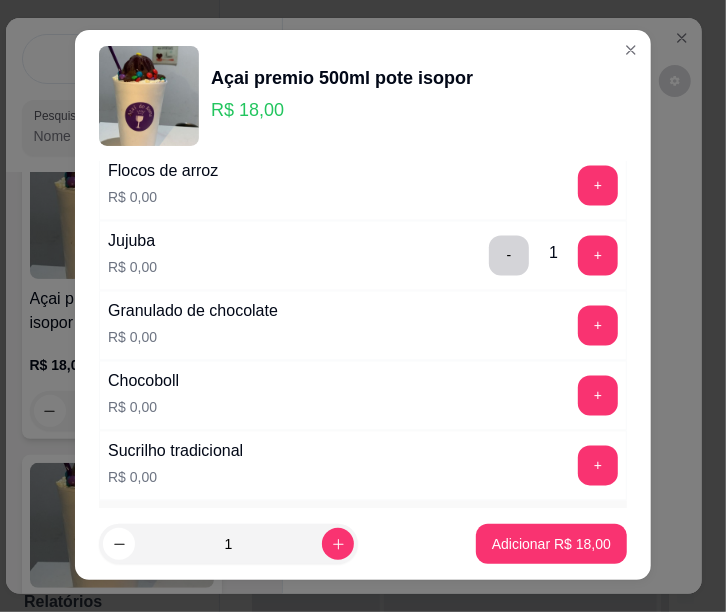 scroll, scrollTop: 1242, scrollLeft: 0, axis: vertical 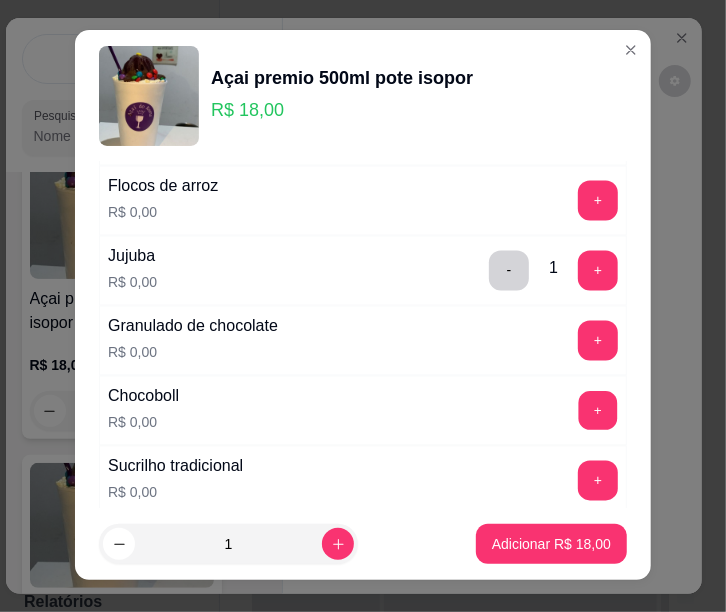 click on "+" at bounding box center (598, 410) 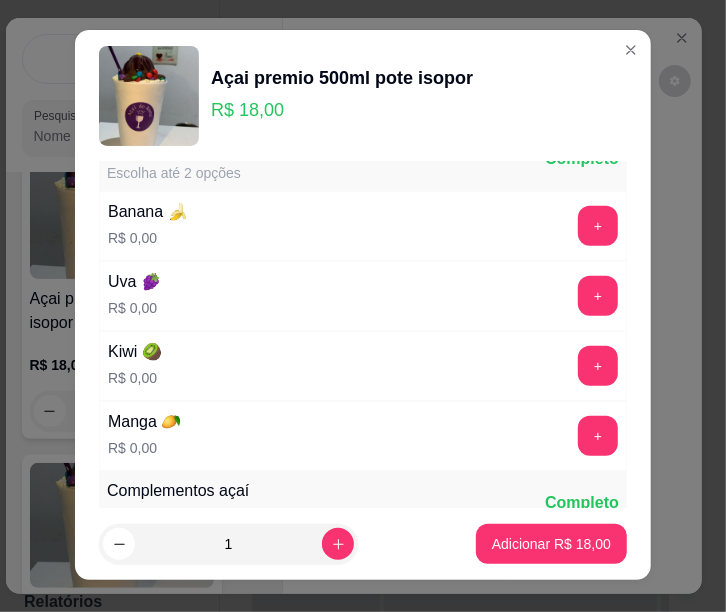 scroll, scrollTop: 384, scrollLeft: 0, axis: vertical 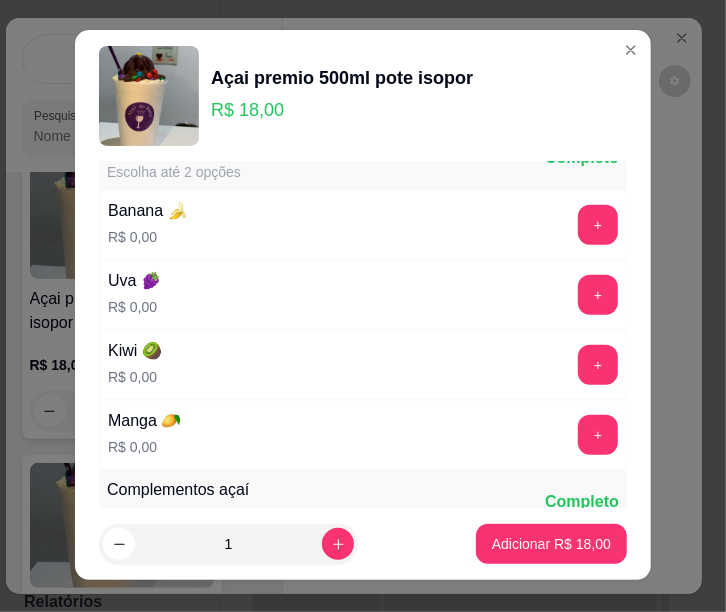 click on "+" at bounding box center [598, 295] 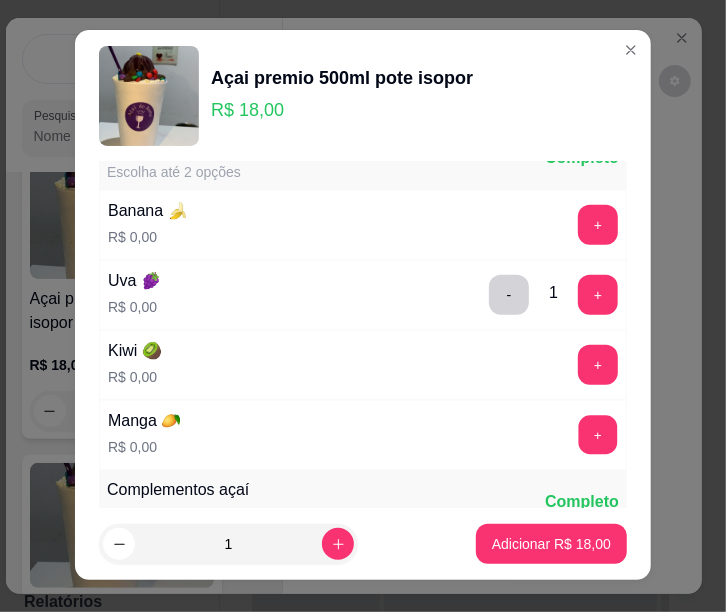 click on "+" at bounding box center (598, 434) 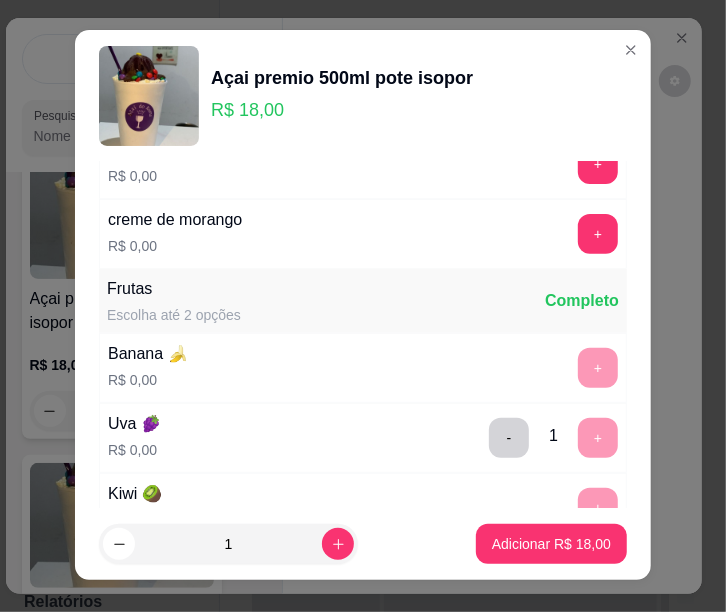 scroll, scrollTop: 75, scrollLeft: 0, axis: vertical 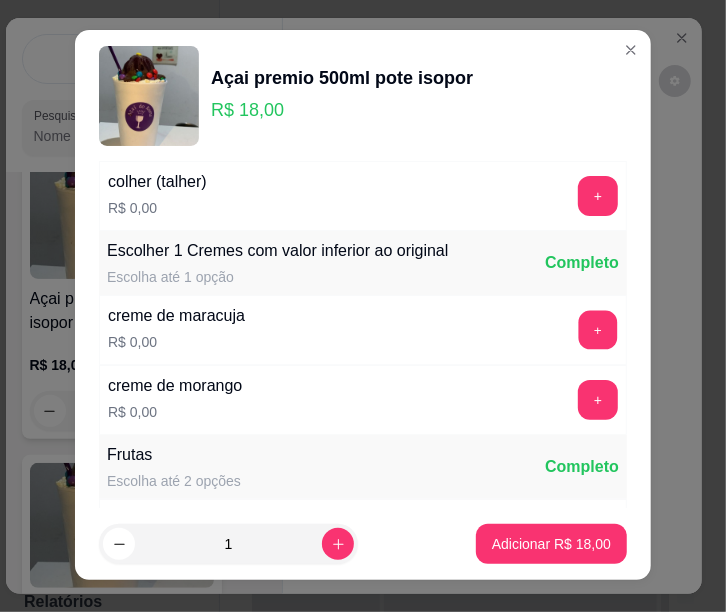 click on "+" at bounding box center [598, 329] 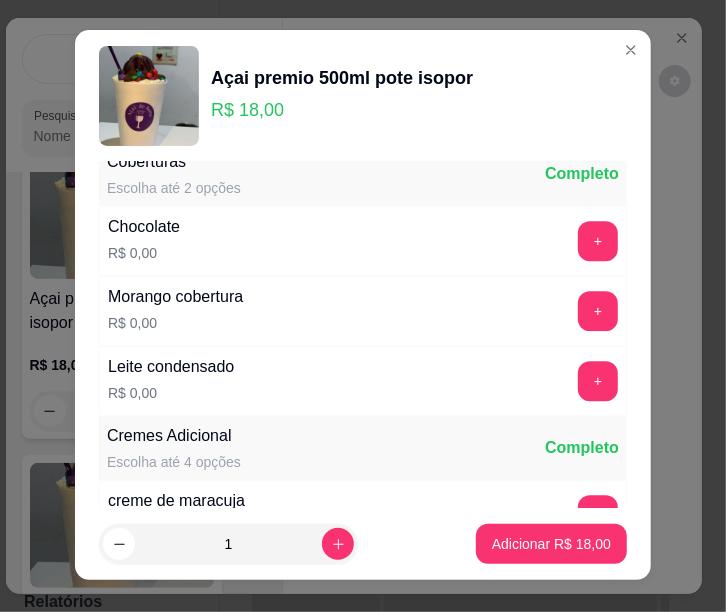 scroll, scrollTop: 1614, scrollLeft: 0, axis: vertical 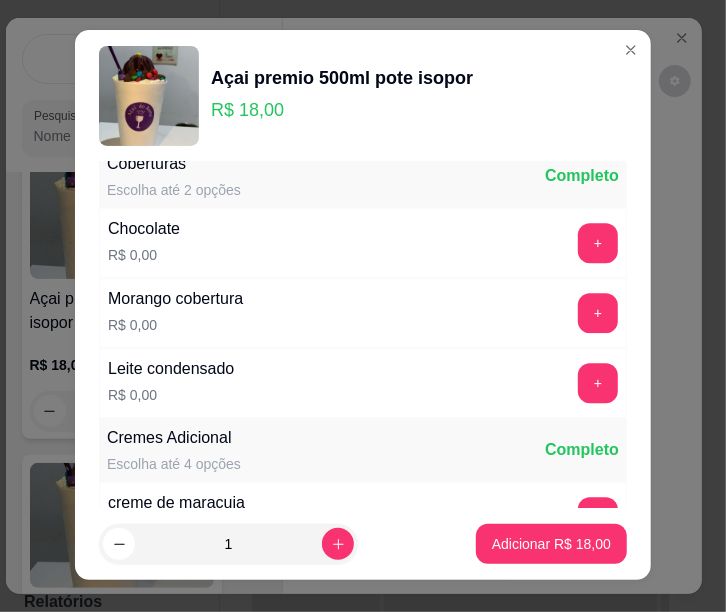 click on "+" at bounding box center (598, 383) 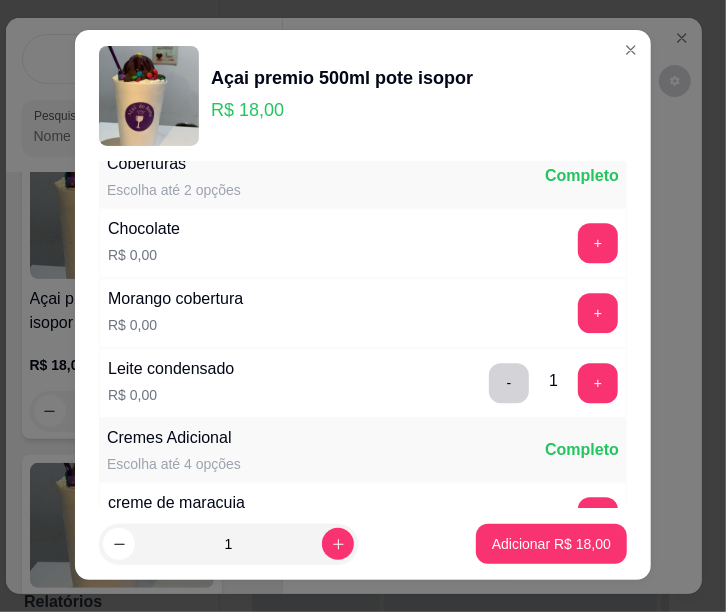 click on "Adicionar   R$ 18,00" at bounding box center [551, 544] 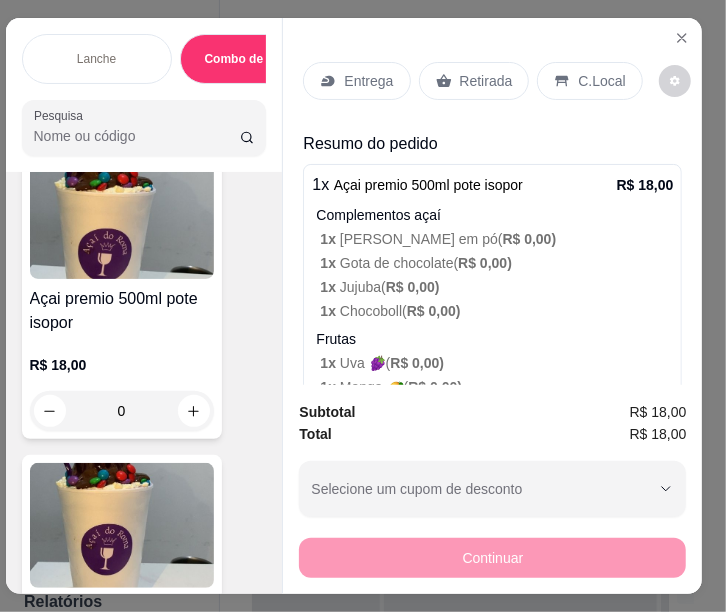 click on "Retirada" at bounding box center [486, 81] 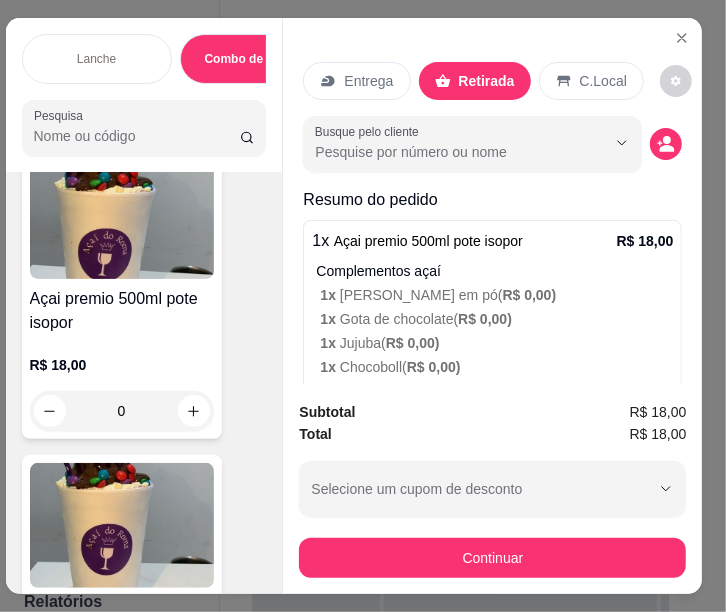 click on "Finalizar o pedido sem registrar pagamento Finalizar" at bounding box center [363, 525] 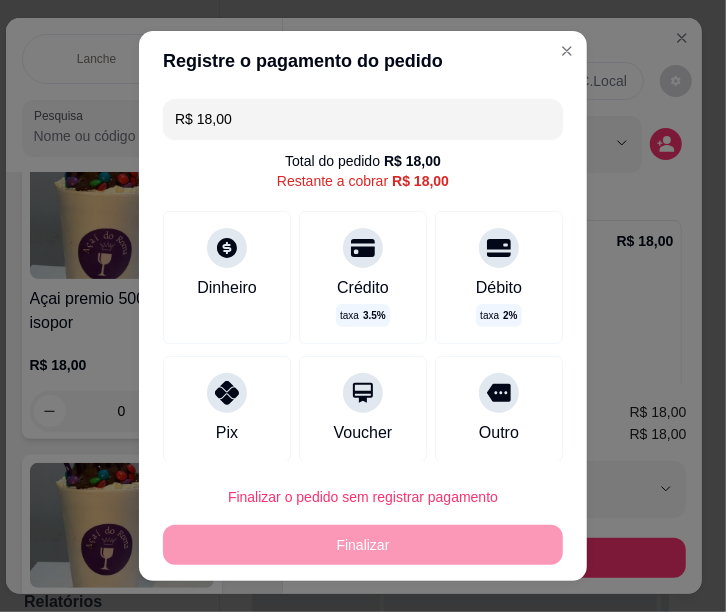 click on "Registre o pagamento do pedido" at bounding box center [363, 61] 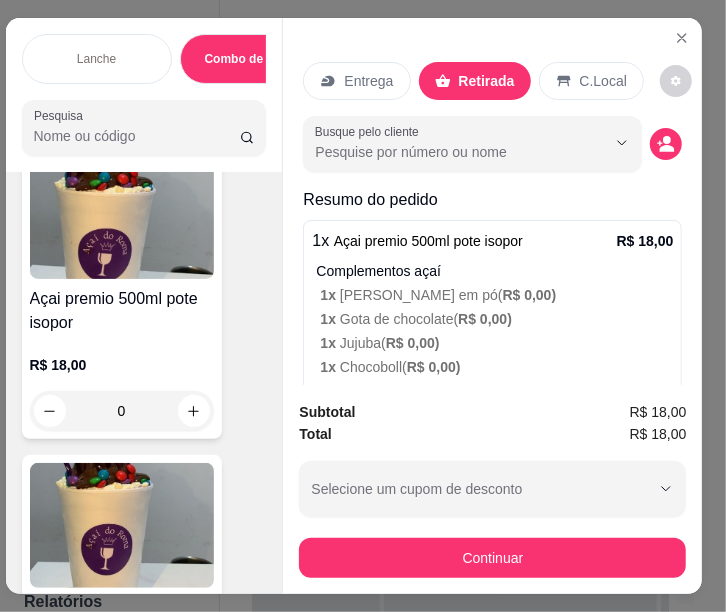 click on "C.Local" at bounding box center (603, 81) 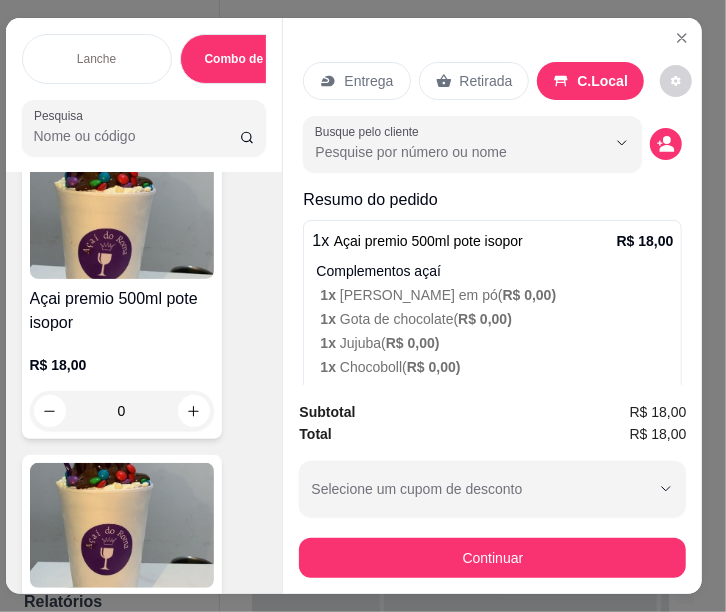 click on "Finalizar o pedido sem registrar pagamento Finalizar" at bounding box center [363, 526] 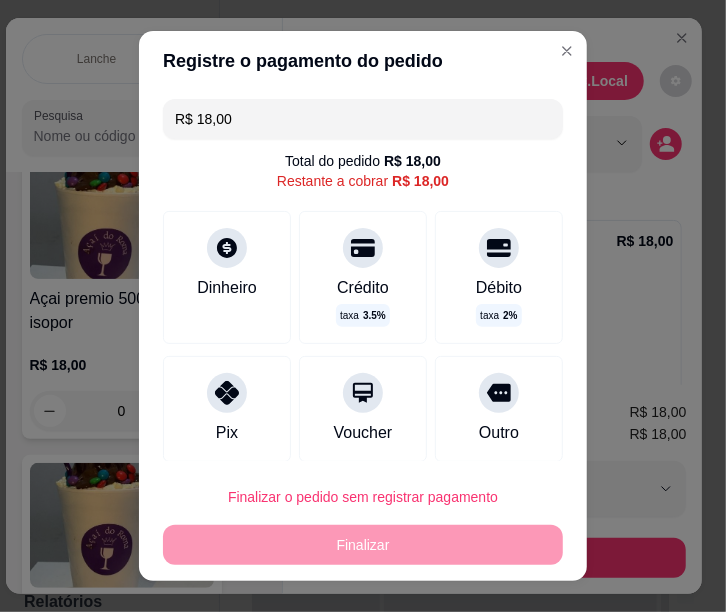 click on "Dinheiro" at bounding box center [227, 277] 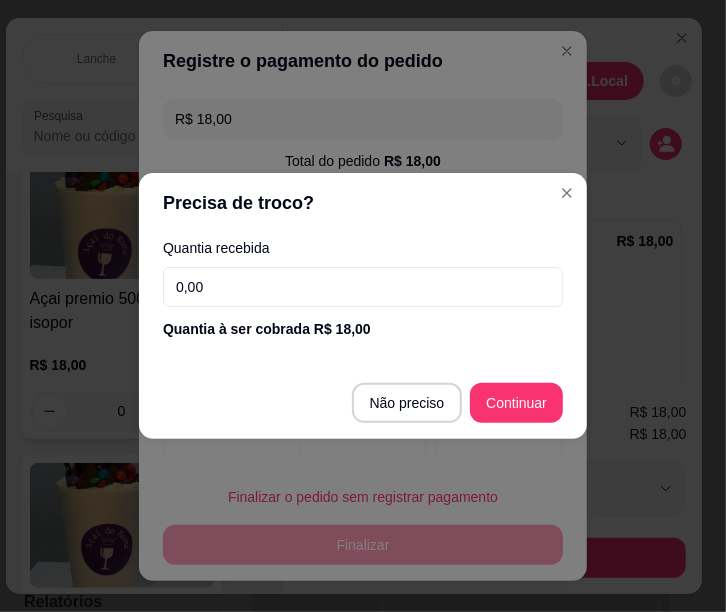 click on "Voucher" at bounding box center [363, 409] 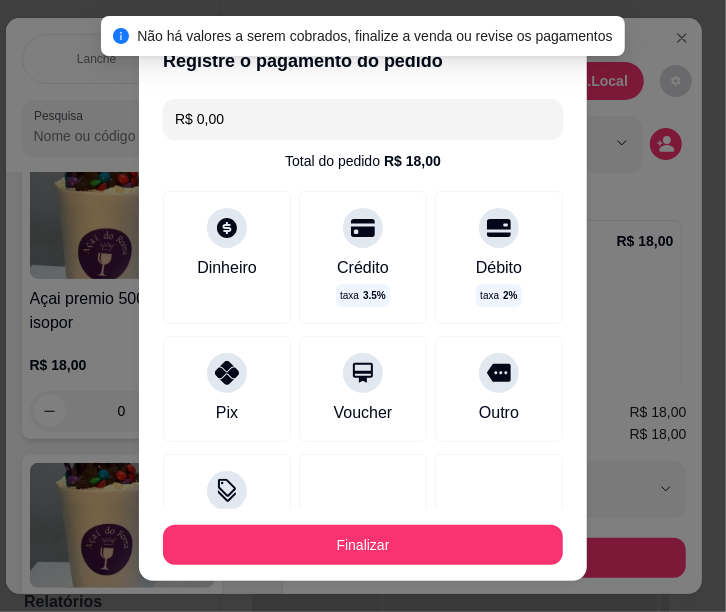 click on "Finalizar" at bounding box center (363, 545) 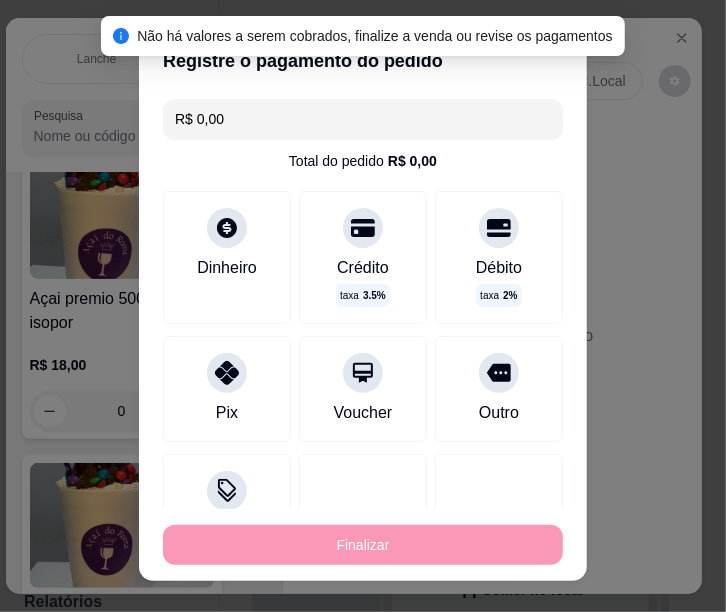 type on "-R$ 18,00" 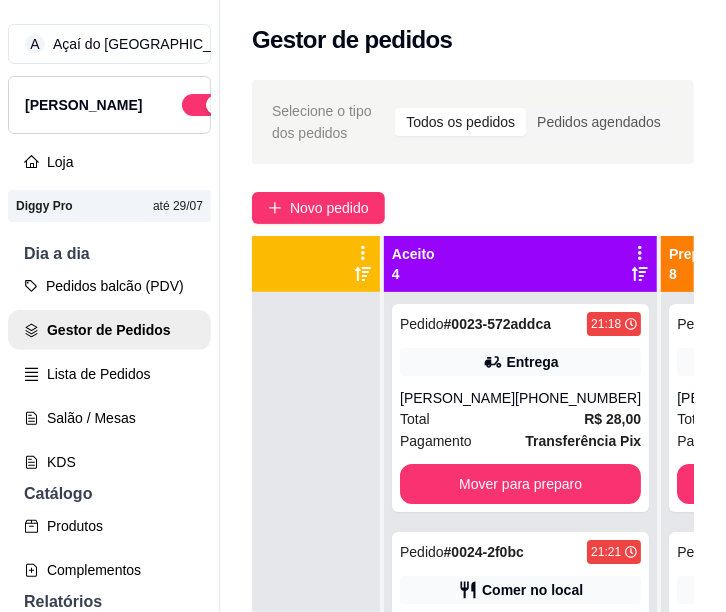 click on "Mover para preparo" at bounding box center [520, 484] 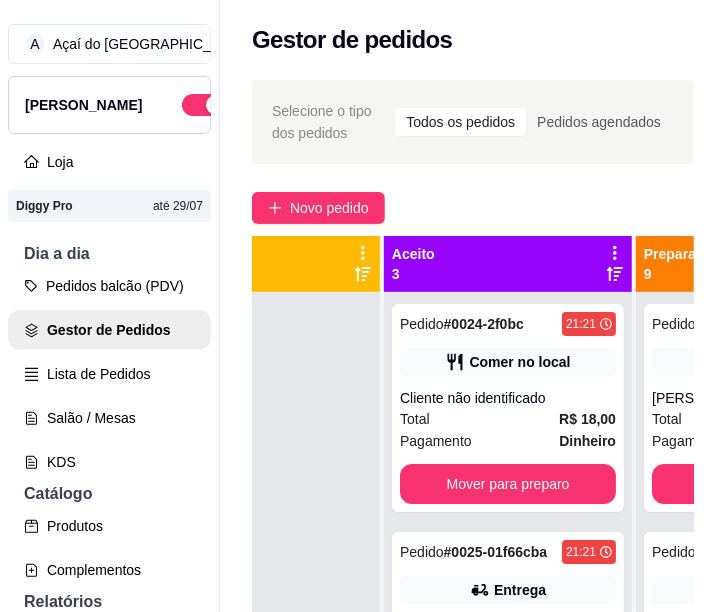 click on "Mover para preparo" at bounding box center [508, 484] 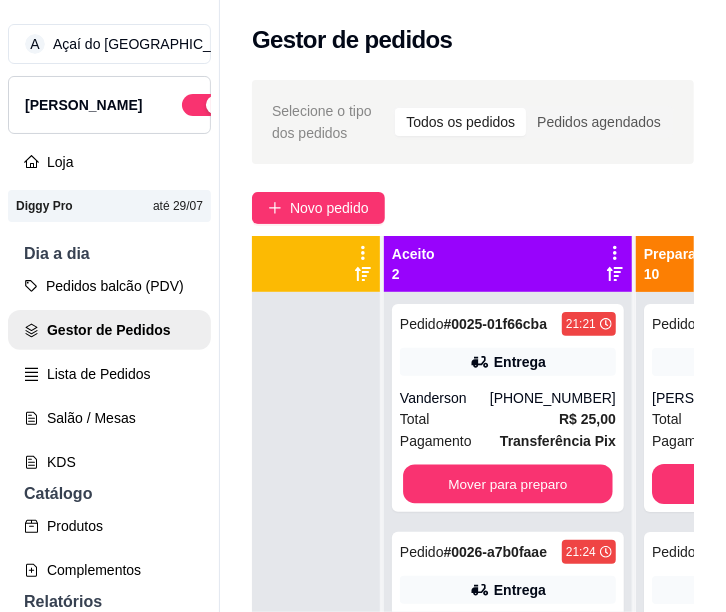 click on "Mover para preparo" at bounding box center (508, 484) 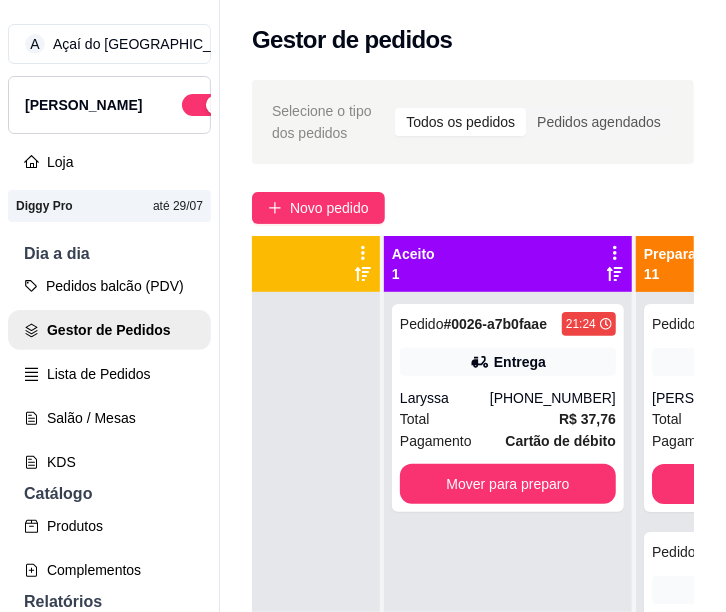 click on "Mover para preparo" at bounding box center [508, 484] 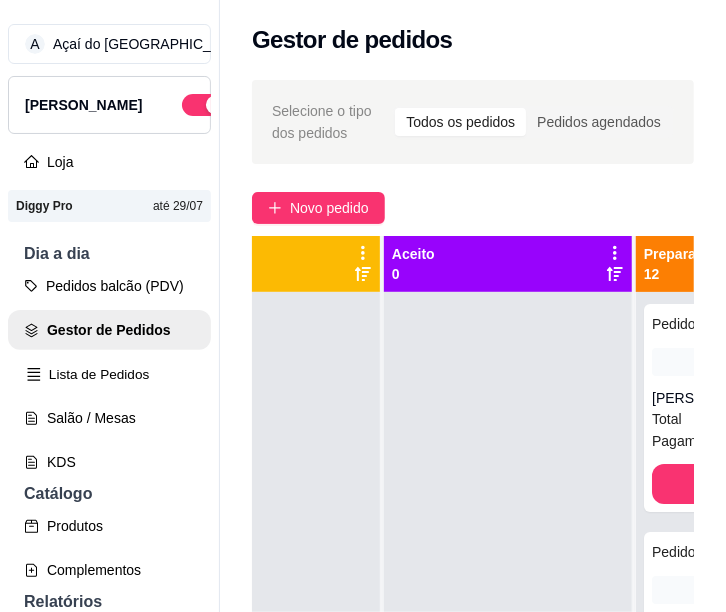 click on "Lista de Pedidos" at bounding box center (109, 374) 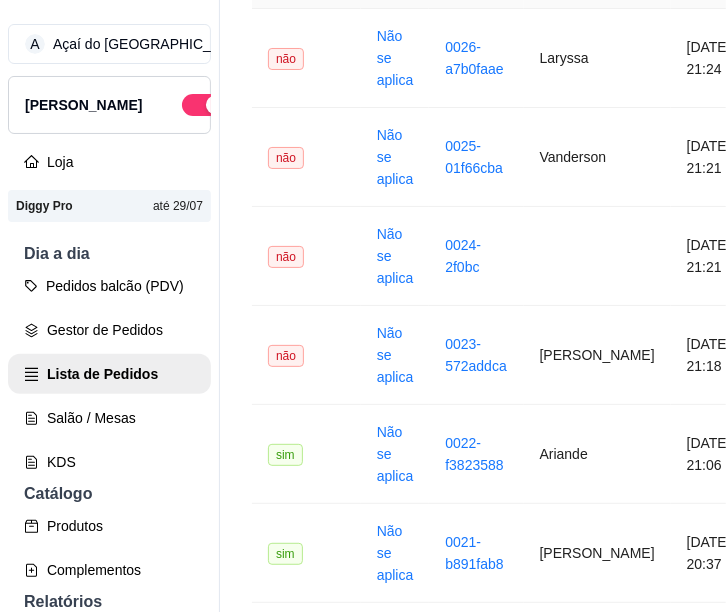 scroll, scrollTop: 309, scrollLeft: 0, axis: vertical 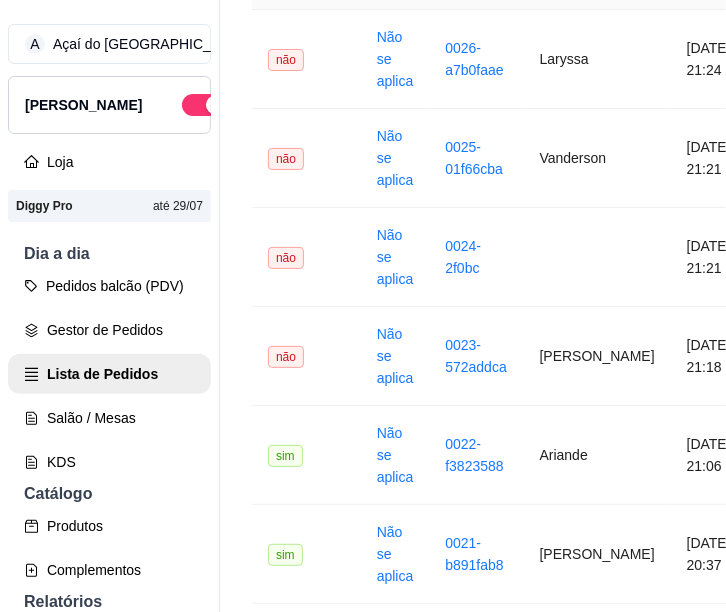 click on "Não se aplica" at bounding box center [395, 356] 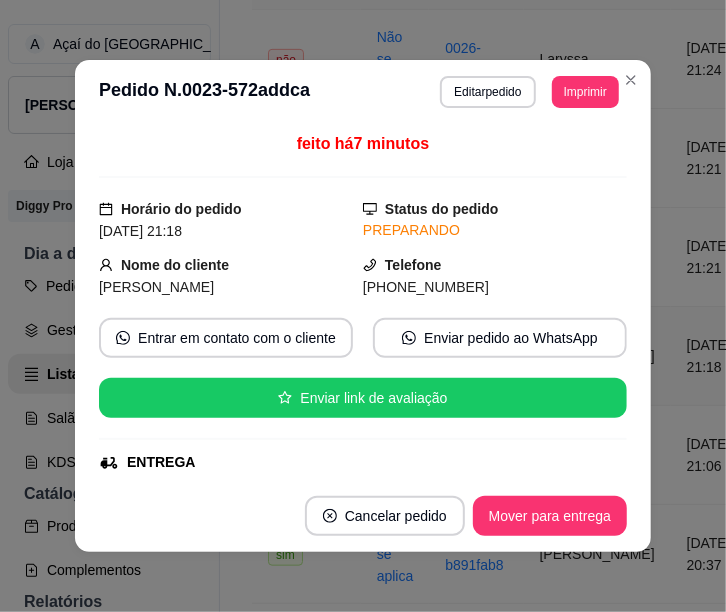 click on "Mover para entrega" at bounding box center (550, 516) 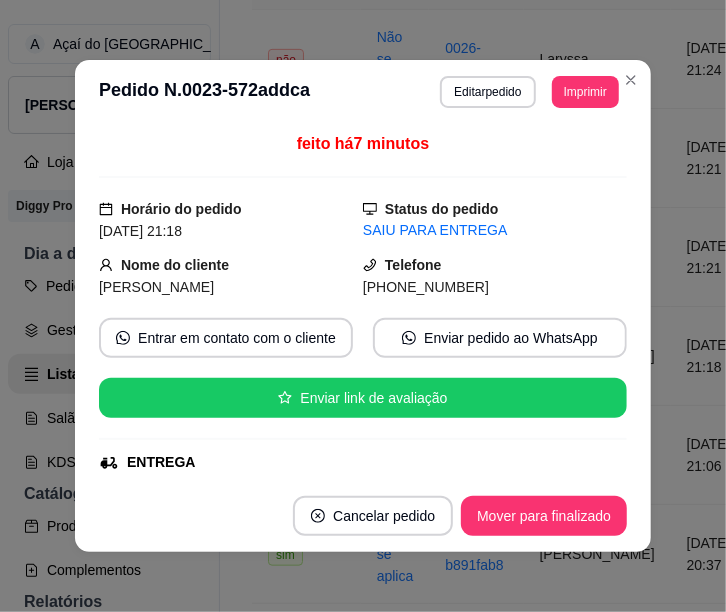click on "[DATE] 21:24" at bounding box center (709, 59) 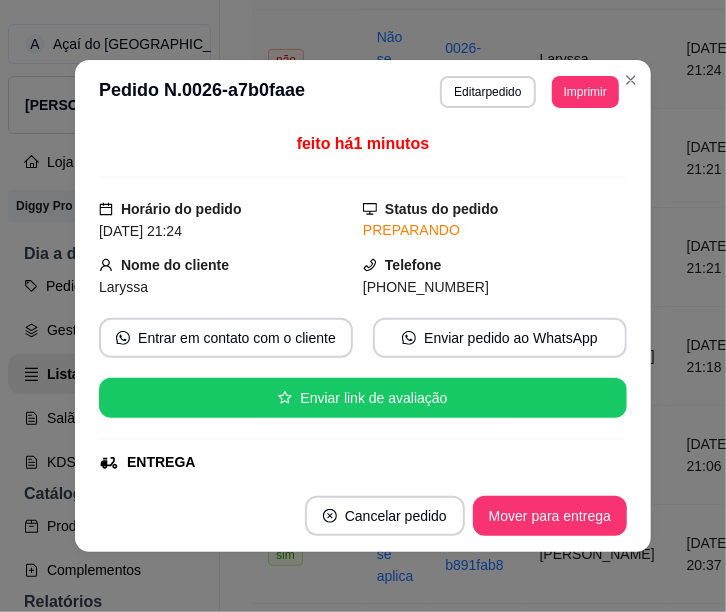 click on "[DATE] 21:21" at bounding box center [709, 257] 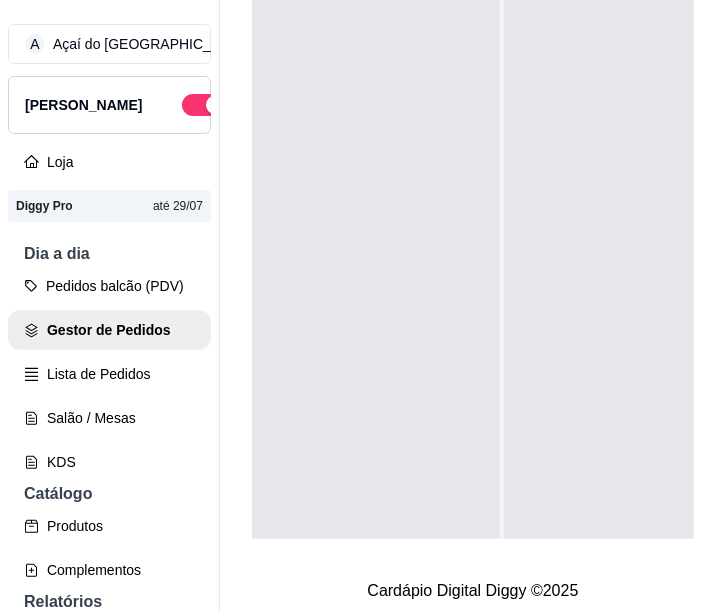 scroll, scrollTop: 0, scrollLeft: 0, axis: both 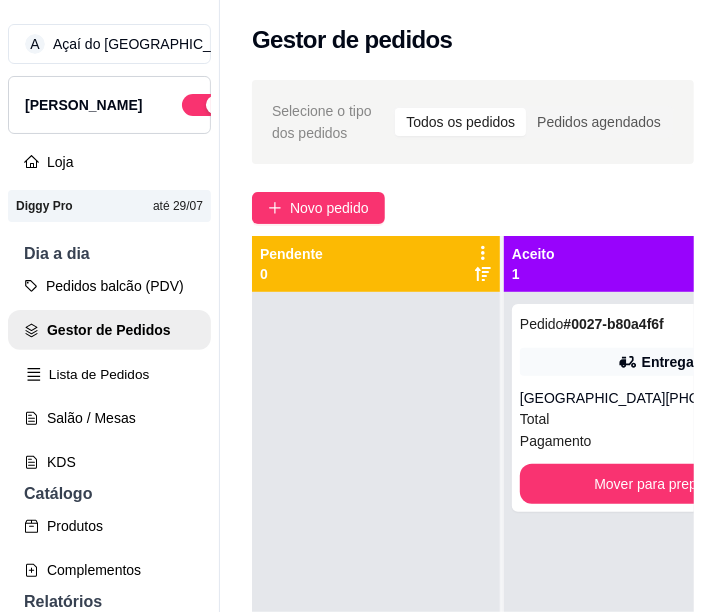 click on "Lista de Pedidos" at bounding box center (109, 374) 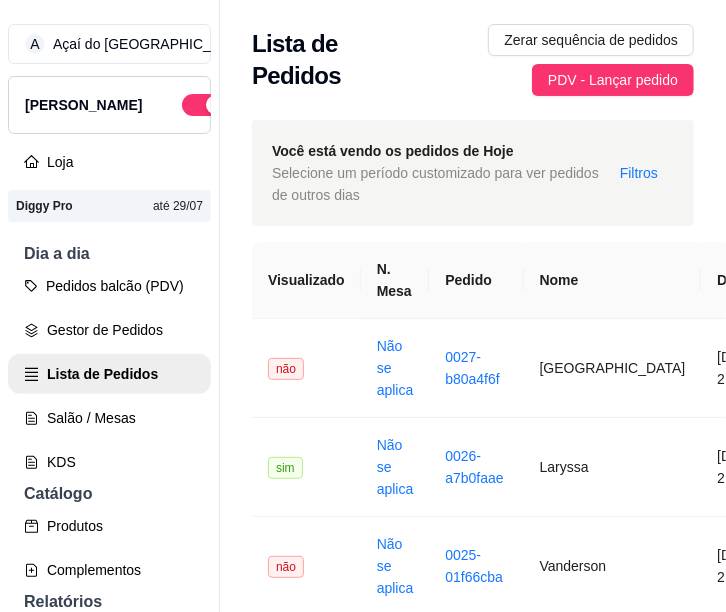 click on "não" at bounding box center [306, 368] 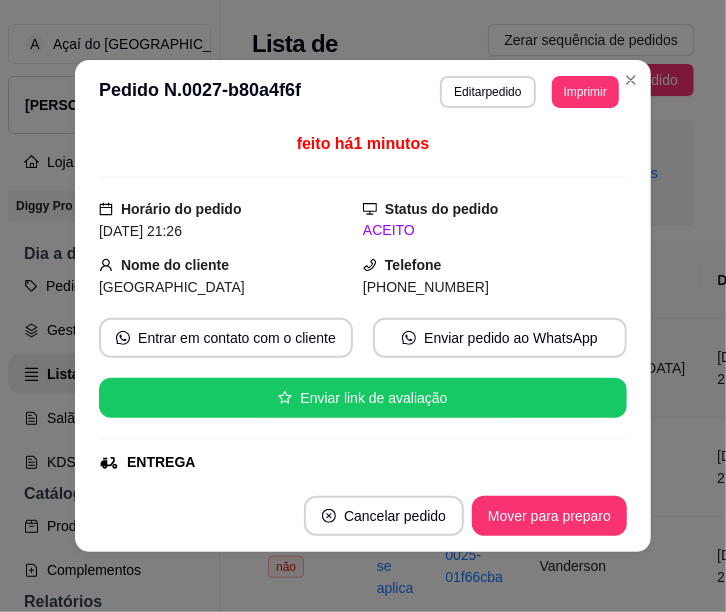 click on "Mover para preparo" at bounding box center (549, 516) 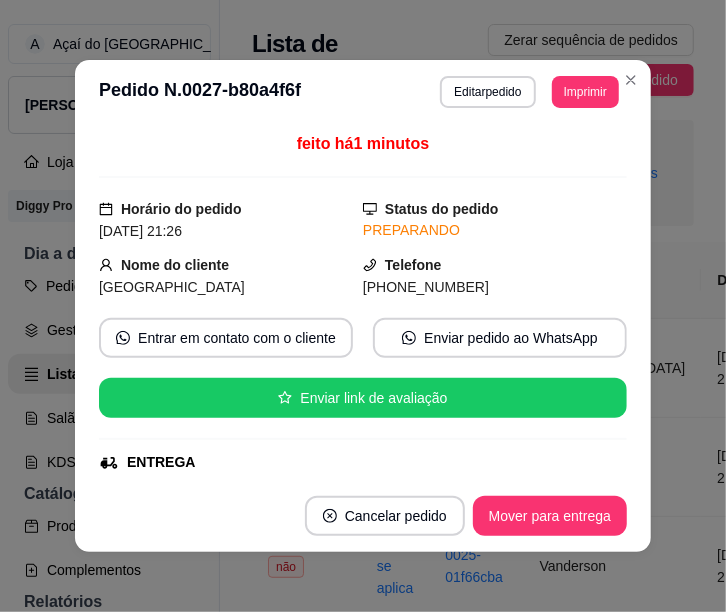 click on "PDV - Lançar pedido" at bounding box center (613, 80) 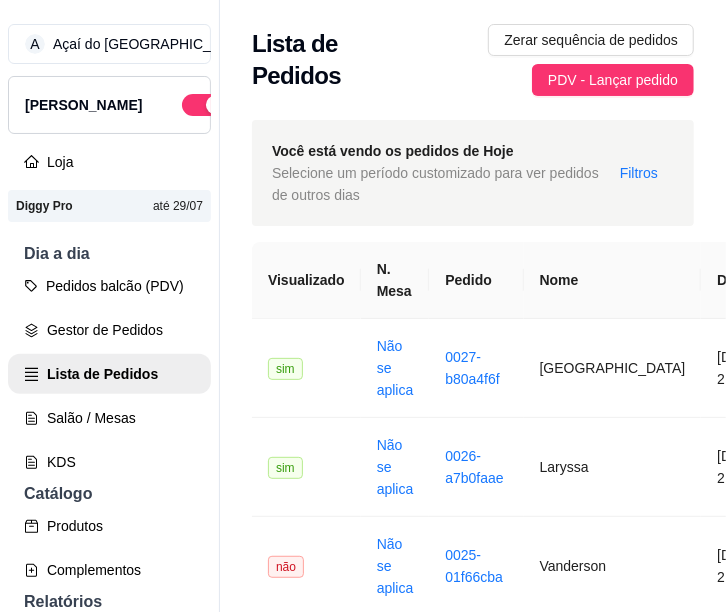 click on "Zerar sequência de pedidos" at bounding box center (591, 40) 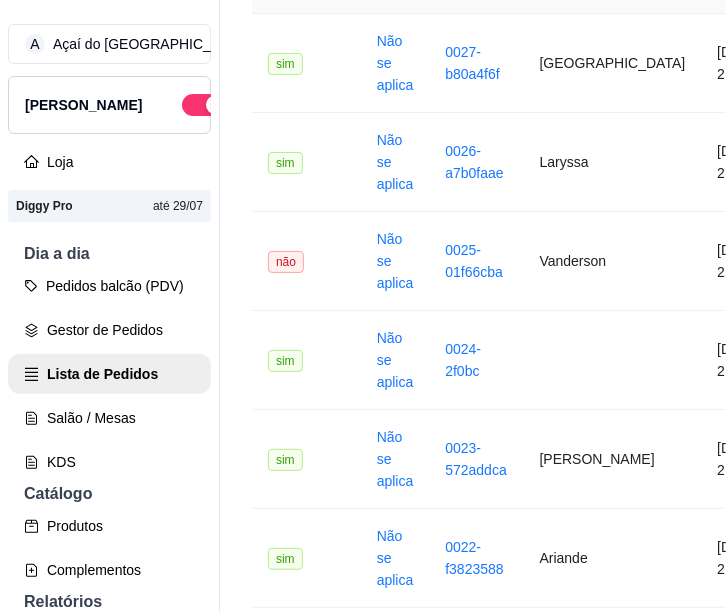 scroll, scrollTop: 294, scrollLeft: 0, axis: vertical 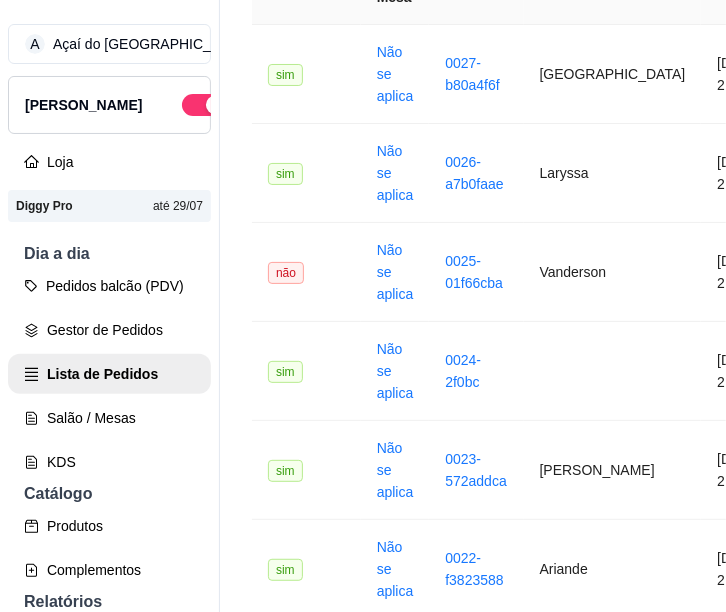 click on "Vanderson" at bounding box center (613, 272) 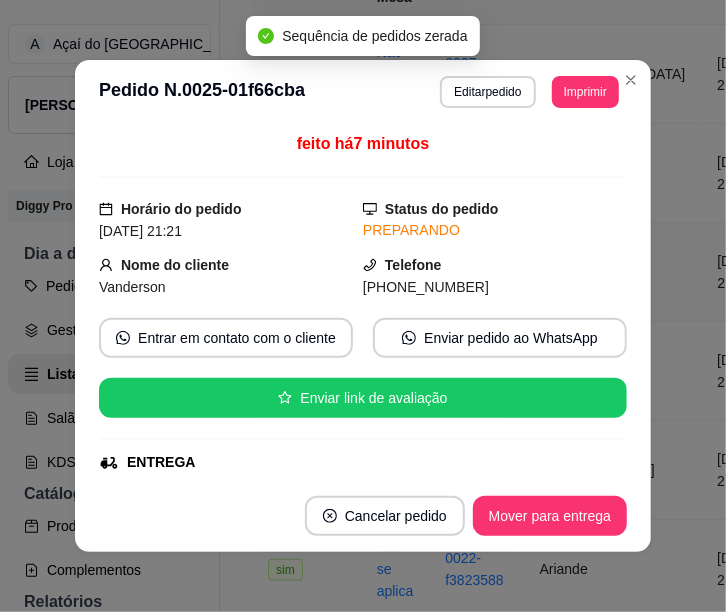 click on "Mover para entrega" at bounding box center [550, 516] 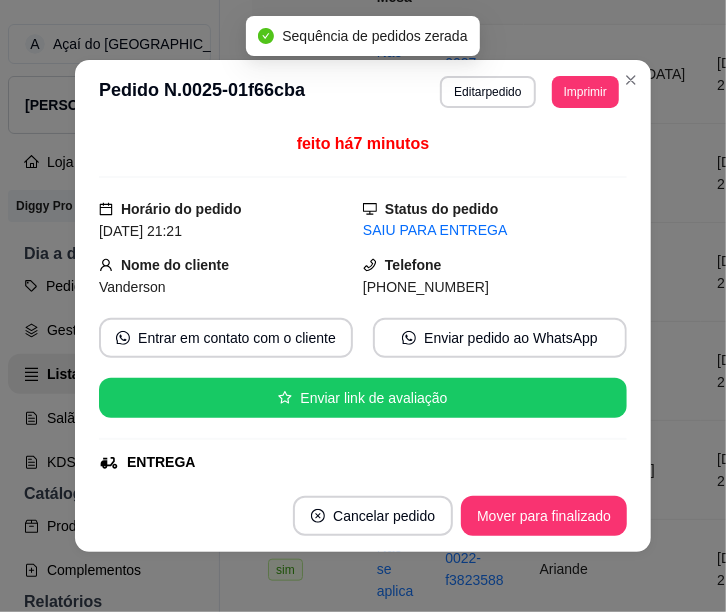 click on "[DATE] 21:26" at bounding box center [739, 74] 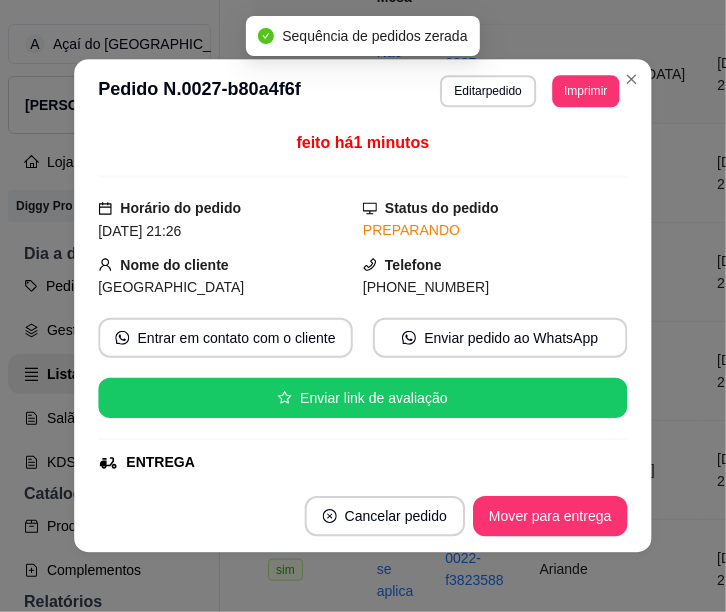 click on "[DATE] 21:26" at bounding box center [739, 74] 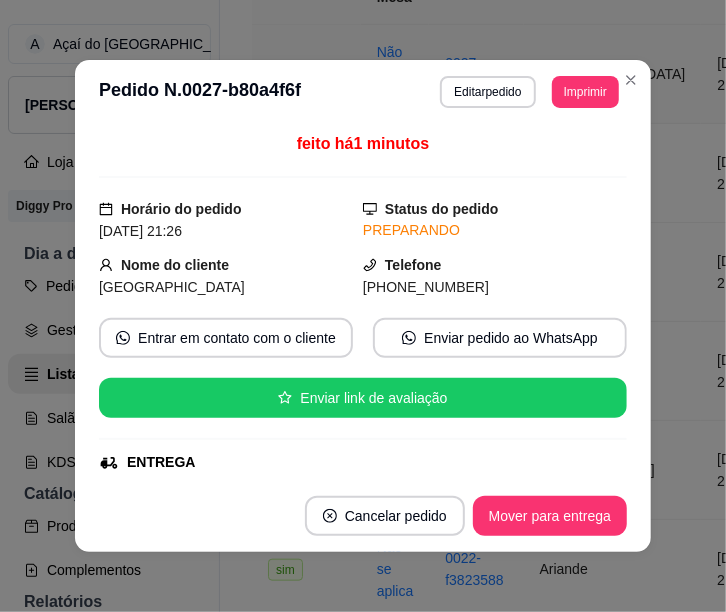 click on "[DATE] 21:26" at bounding box center (739, 74) 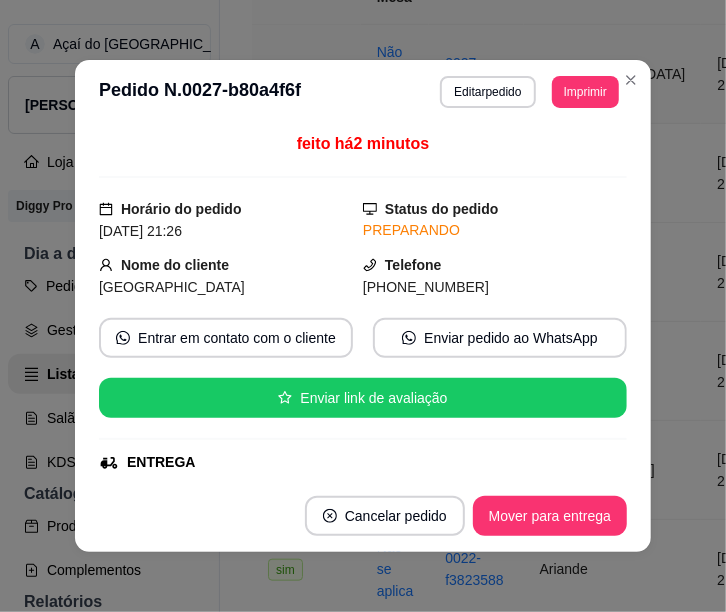click on "[DATE] 21:24" at bounding box center [739, 173] 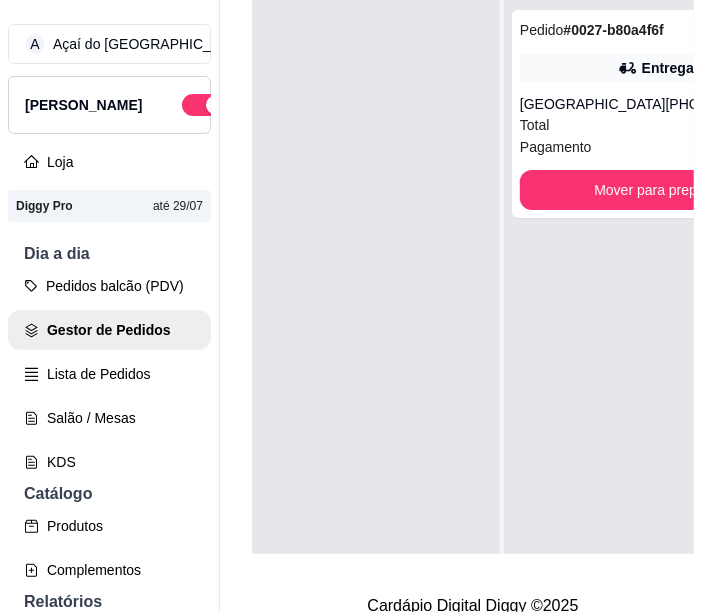 scroll, scrollTop: 0, scrollLeft: 0, axis: both 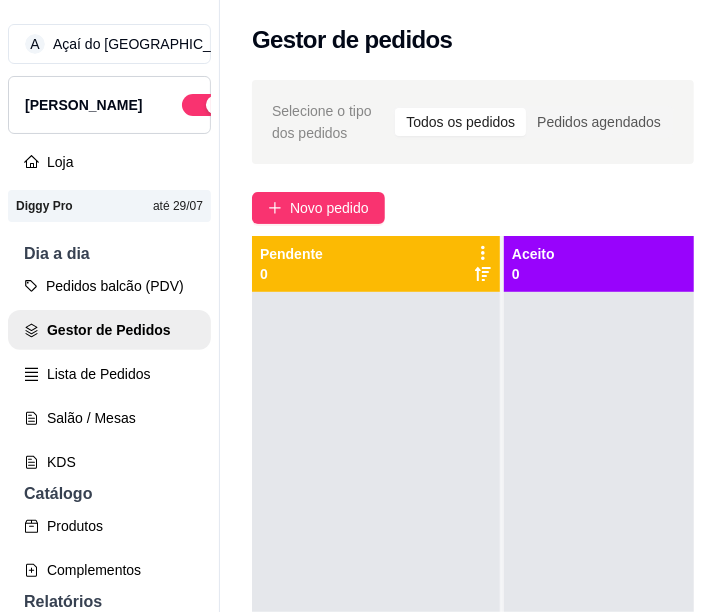 click on "Lista de Pedidos" at bounding box center (109, 374) 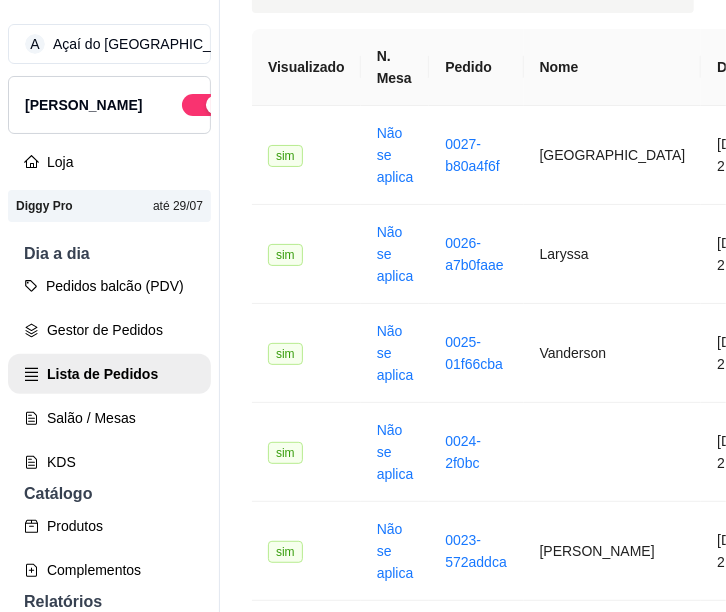 scroll, scrollTop: 0, scrollLeft: 0, axis: both 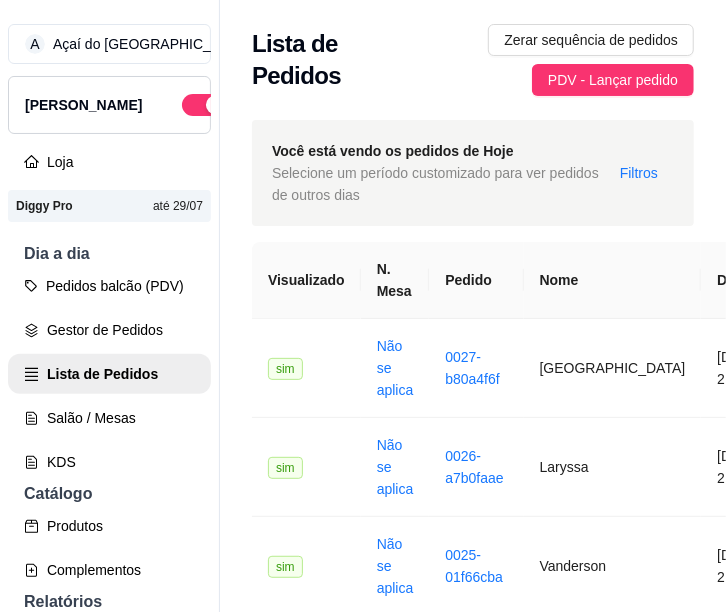click on "Gestor de Pedidos" at bounding box center (109, 330) 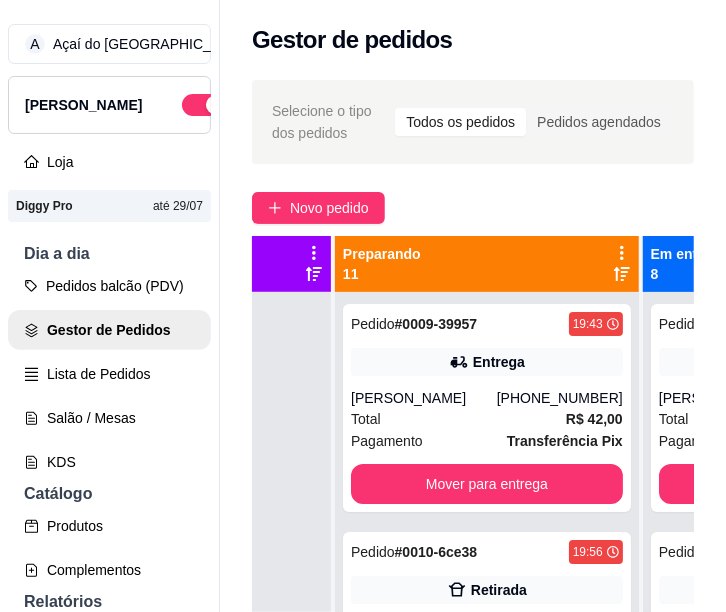 scroll, scrollTop: 0, scrollLeft: 459, axis: horizontal 